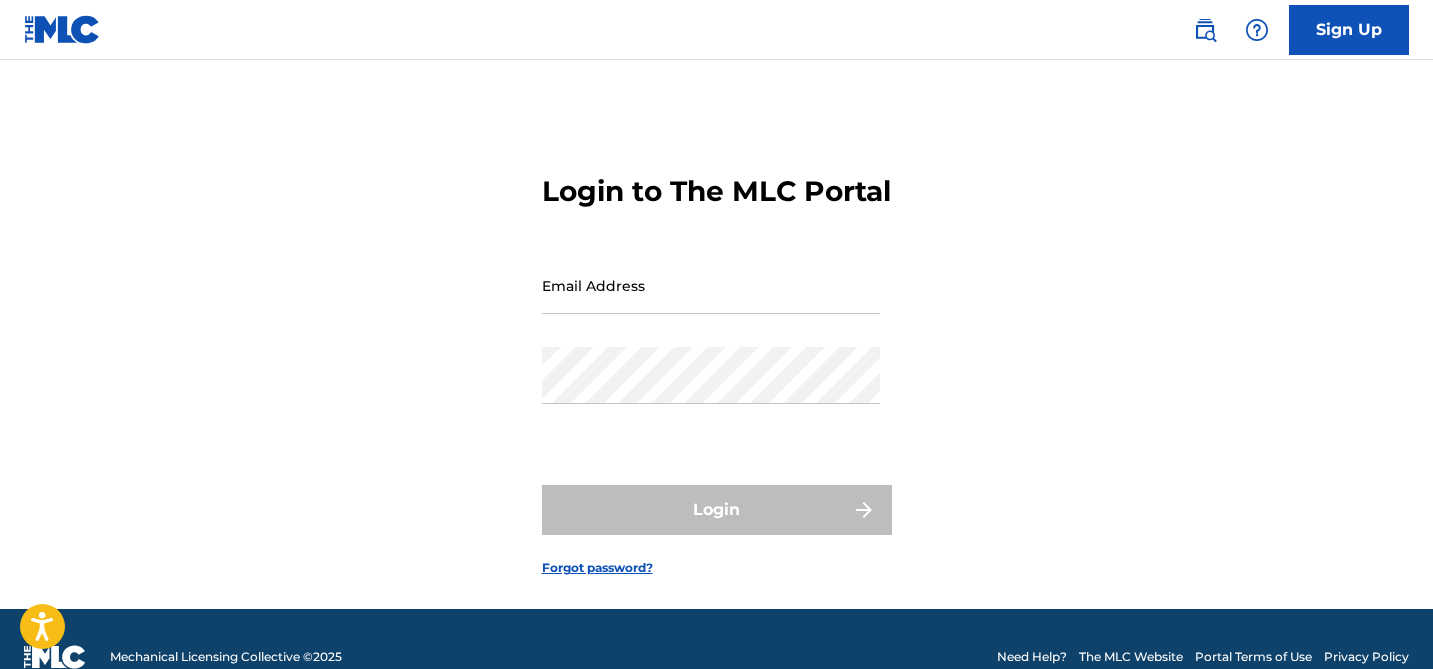 click on "Sign Up" at bounding box center [1349, 30] 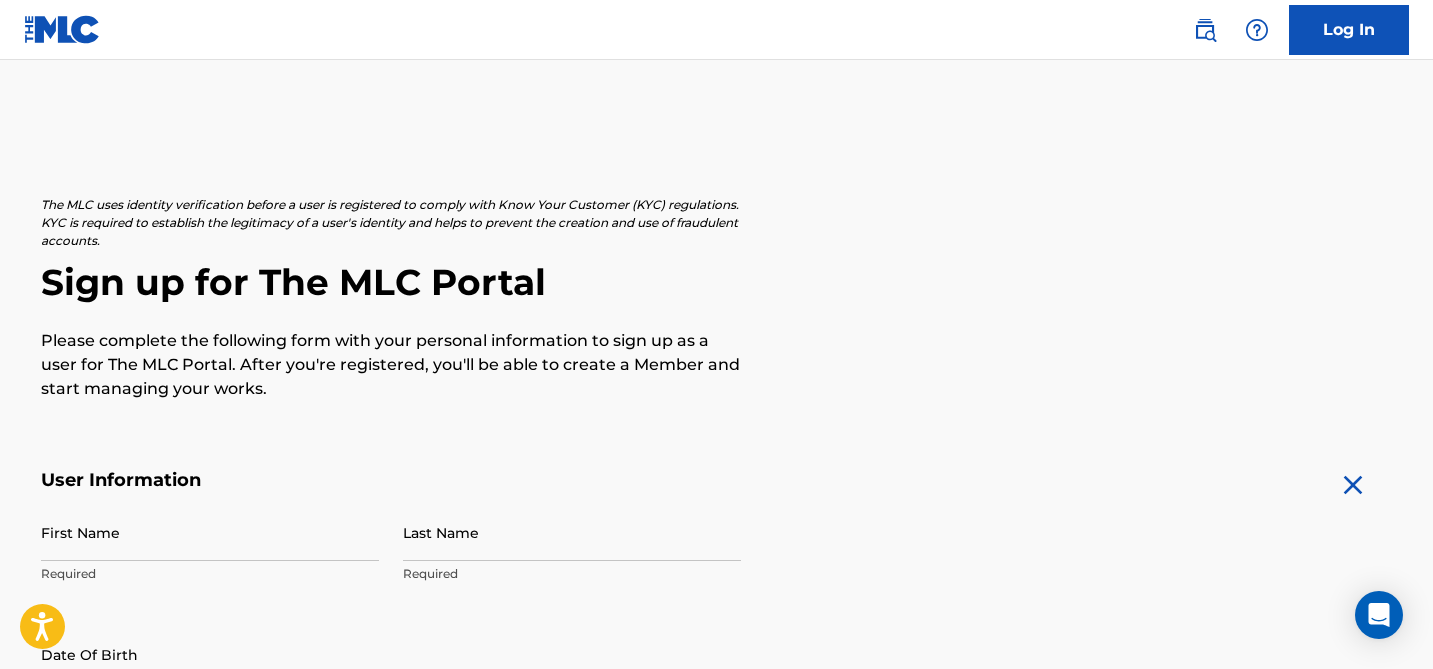 scroll, scrollTop: 214, scrollLeft: 0, axis: vertical 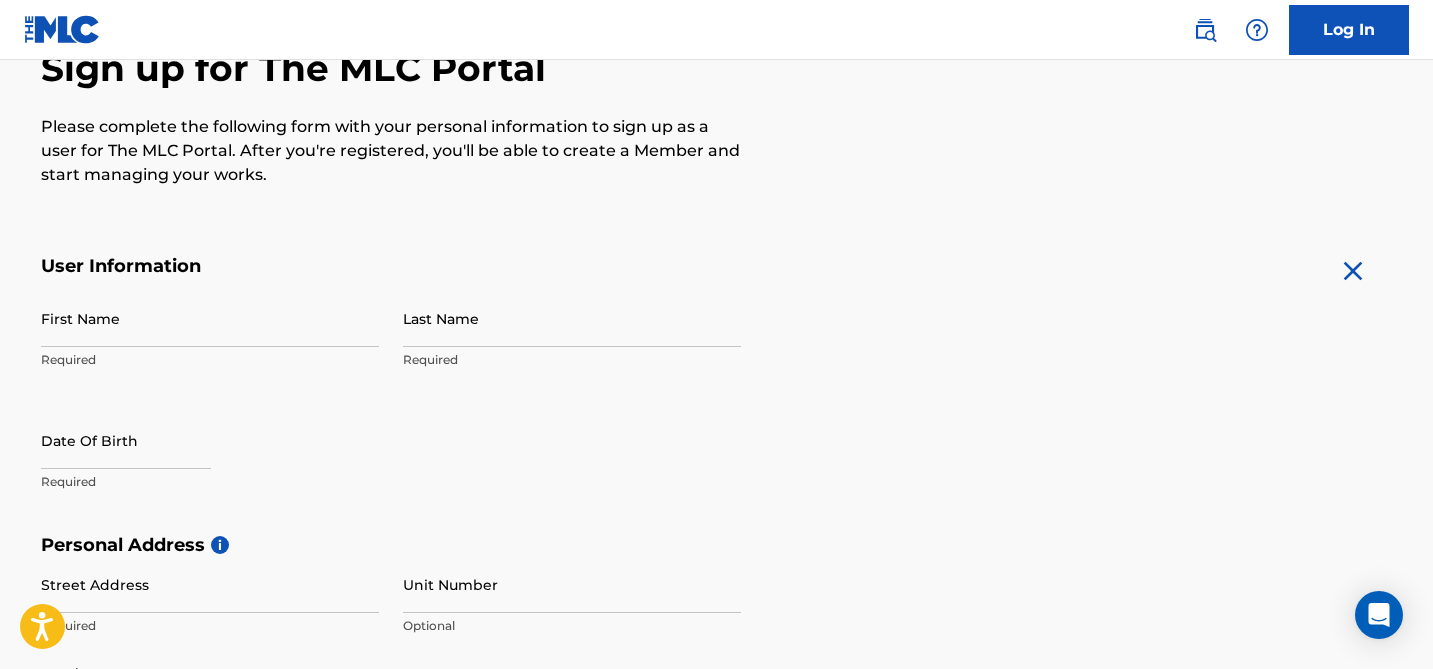 click on "First Name" at bounding box center (210, 318) 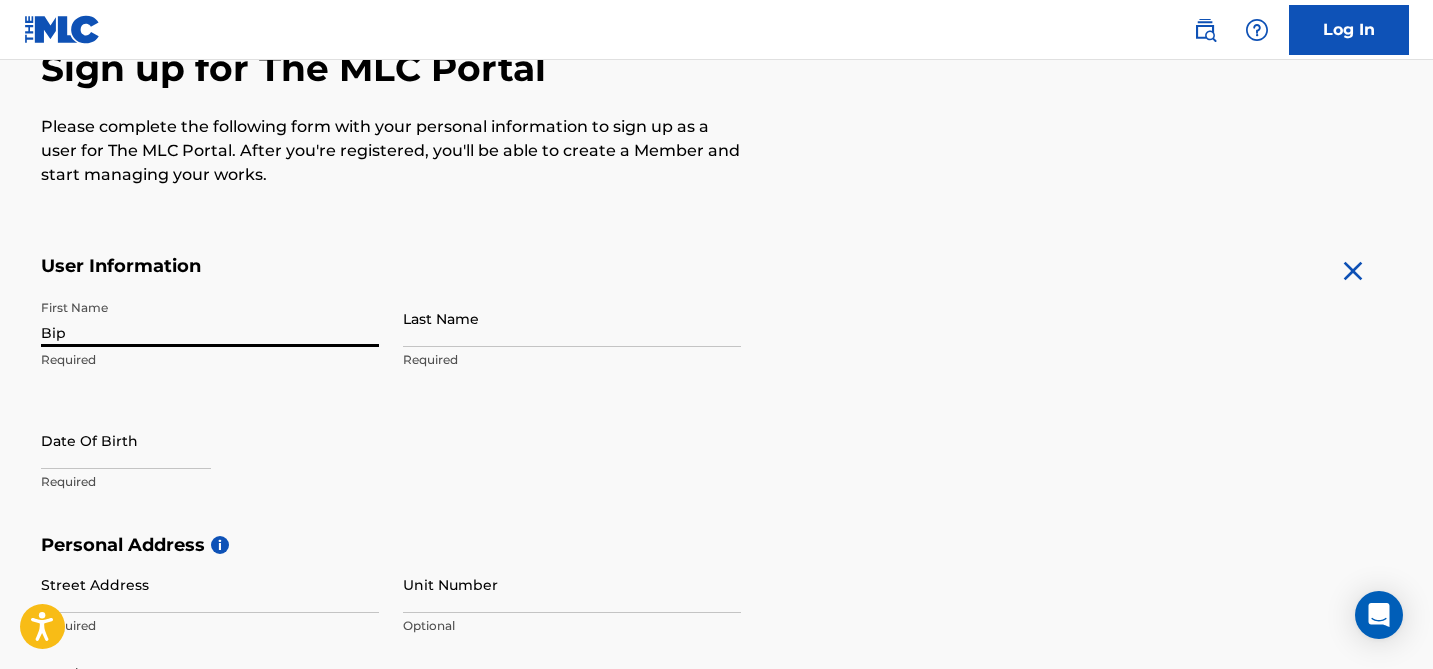 type on "[PERSON_NAME]" 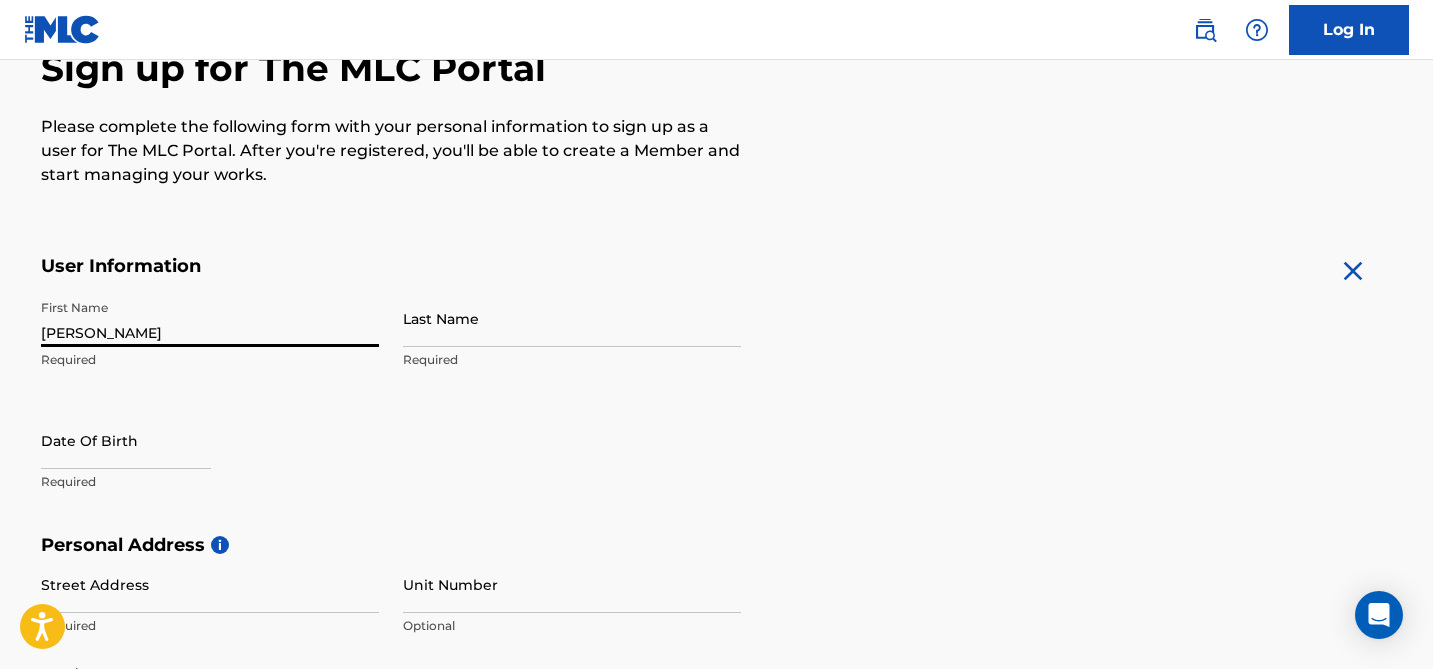 type on "[PERSON_NAME]" 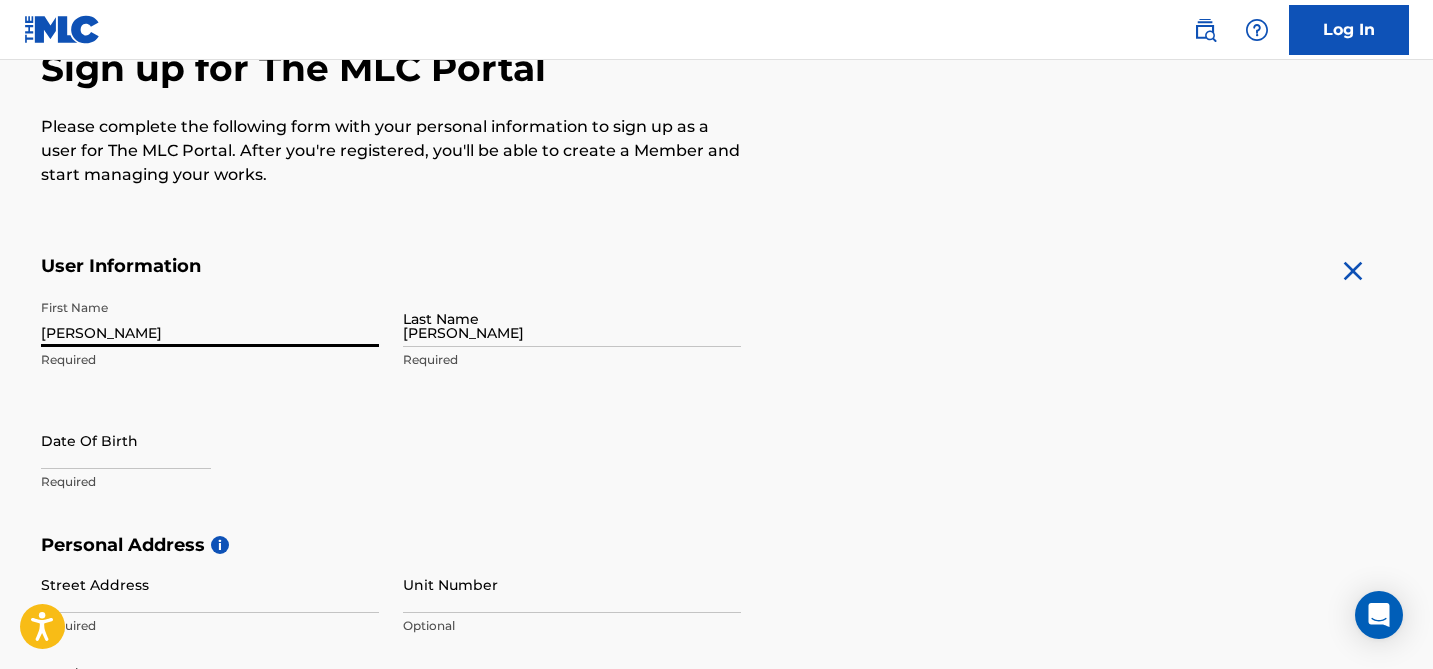 type on "30-44 32nd Street" 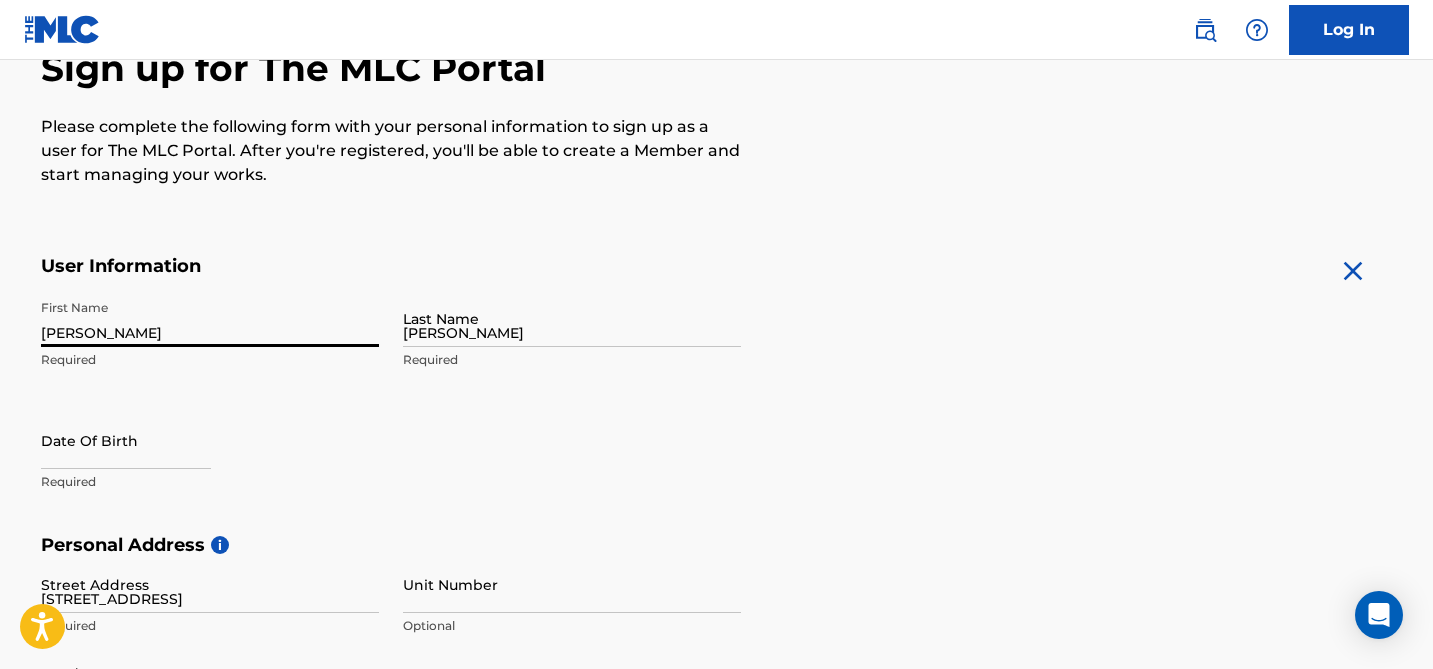 type on "B5" 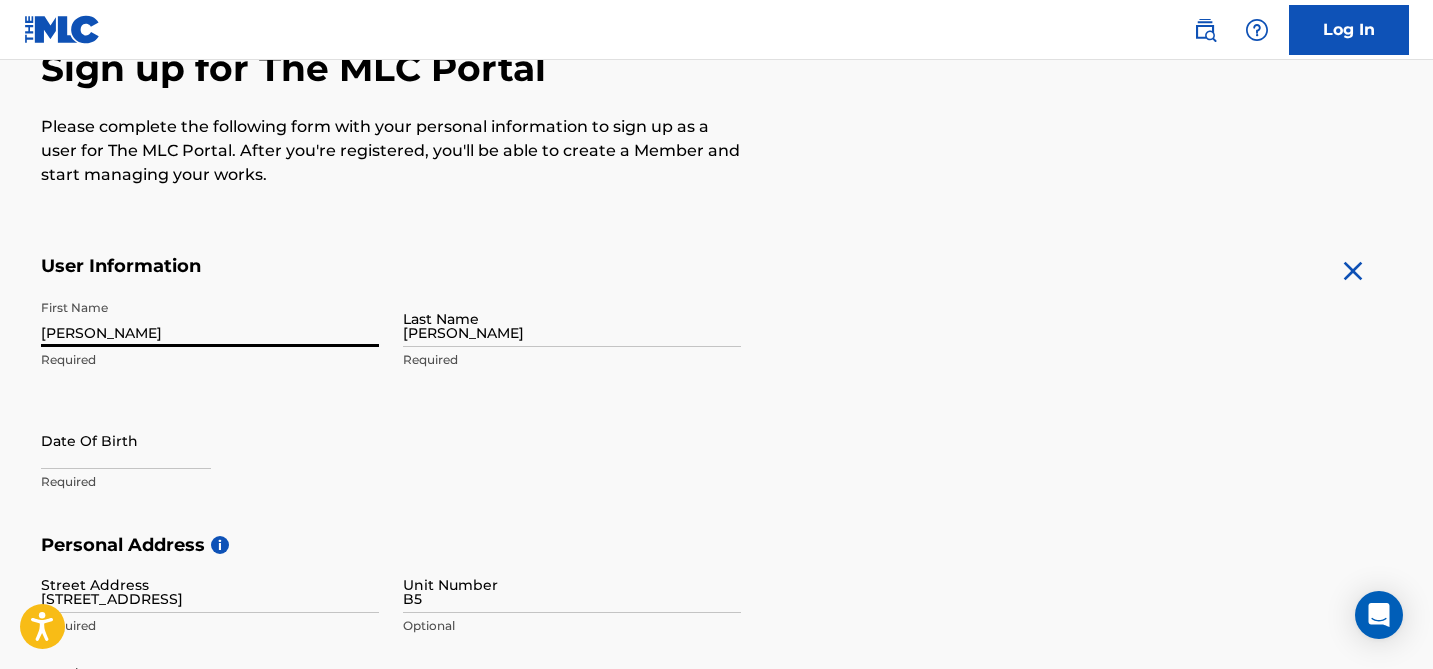type on "Long Island City" 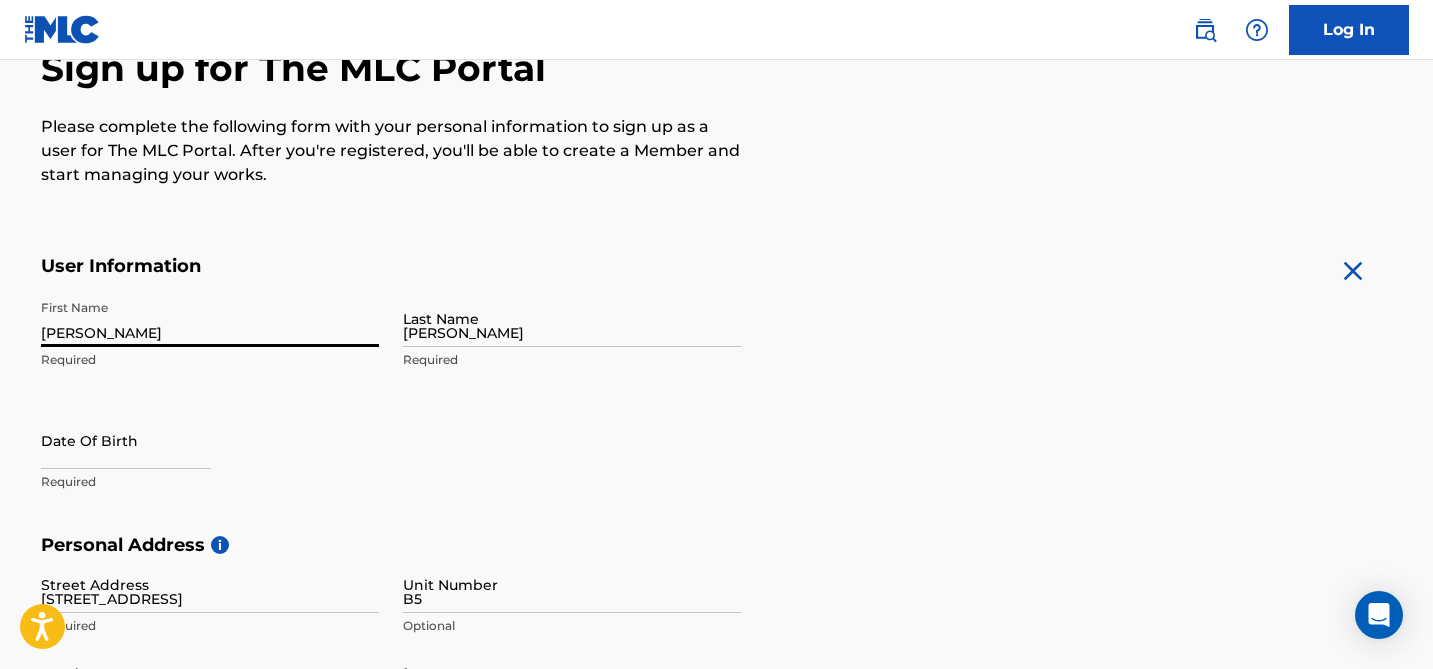 type on "NY" 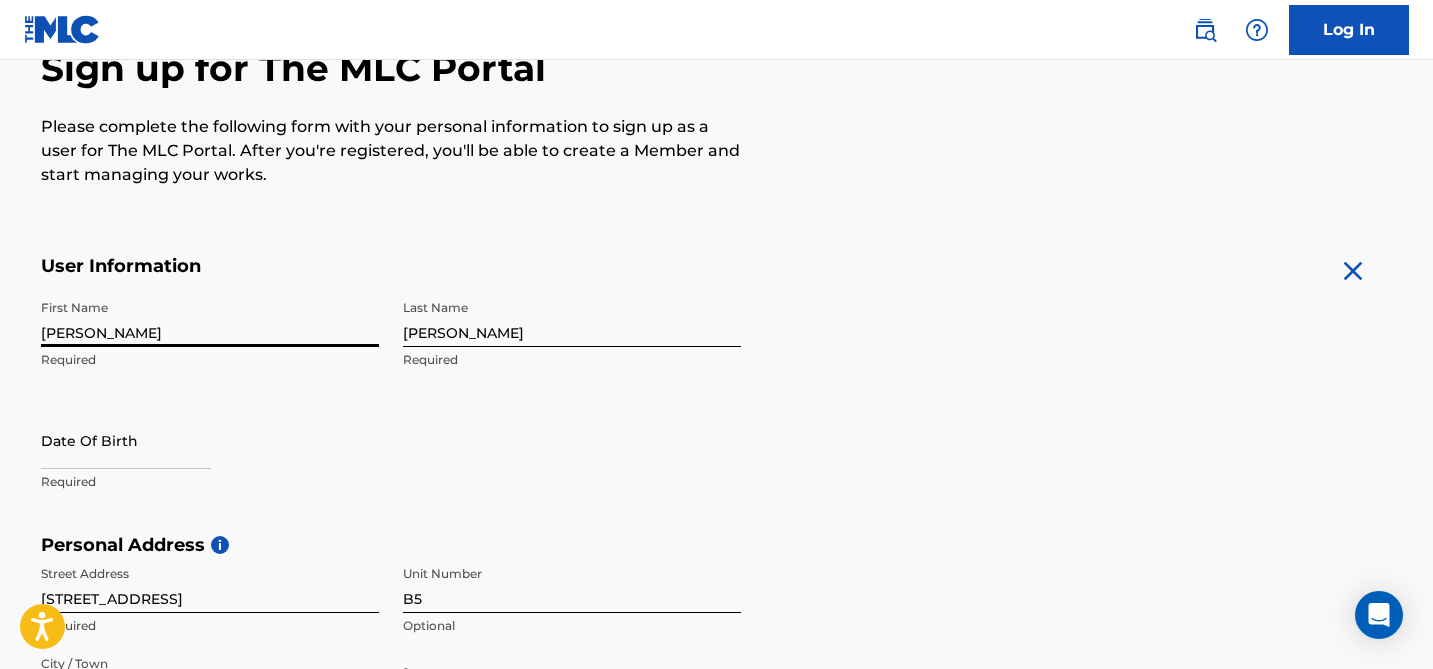 scroll, scrollTop: 294, scrollLeft: 0, axis: vertical 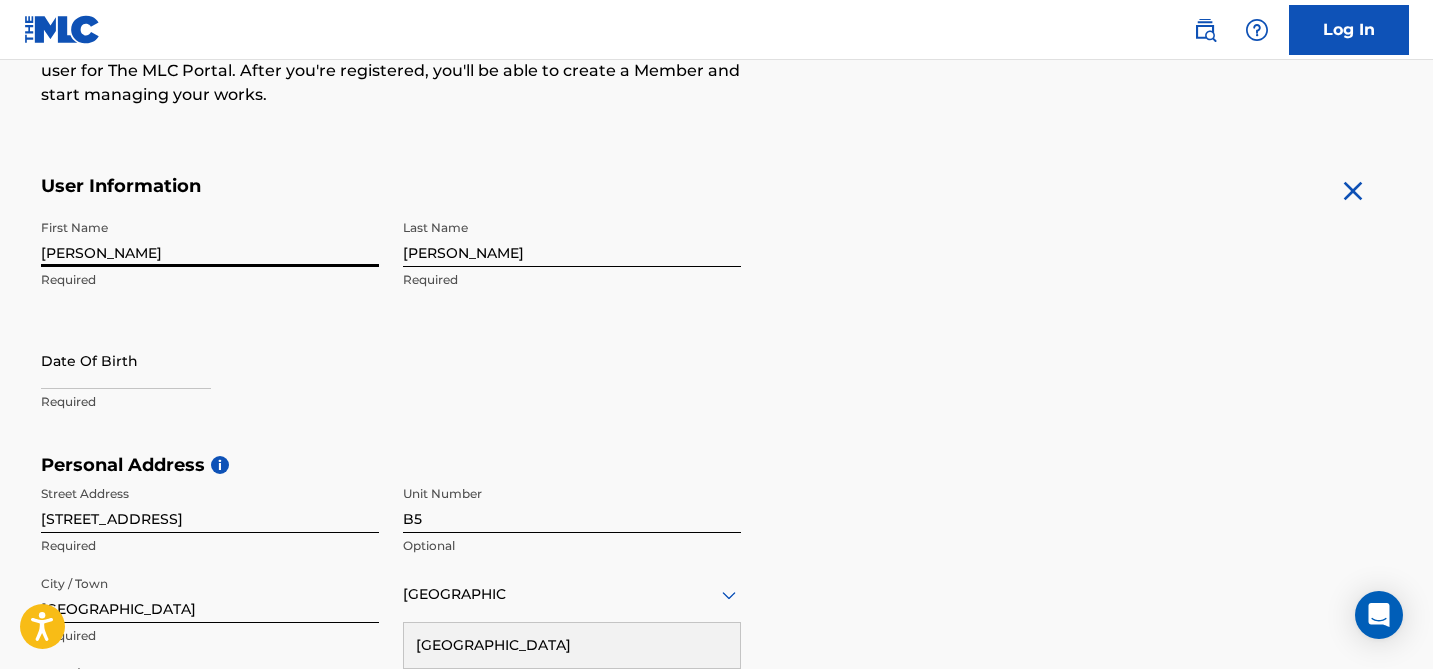 click at bounding box center (126, 360) 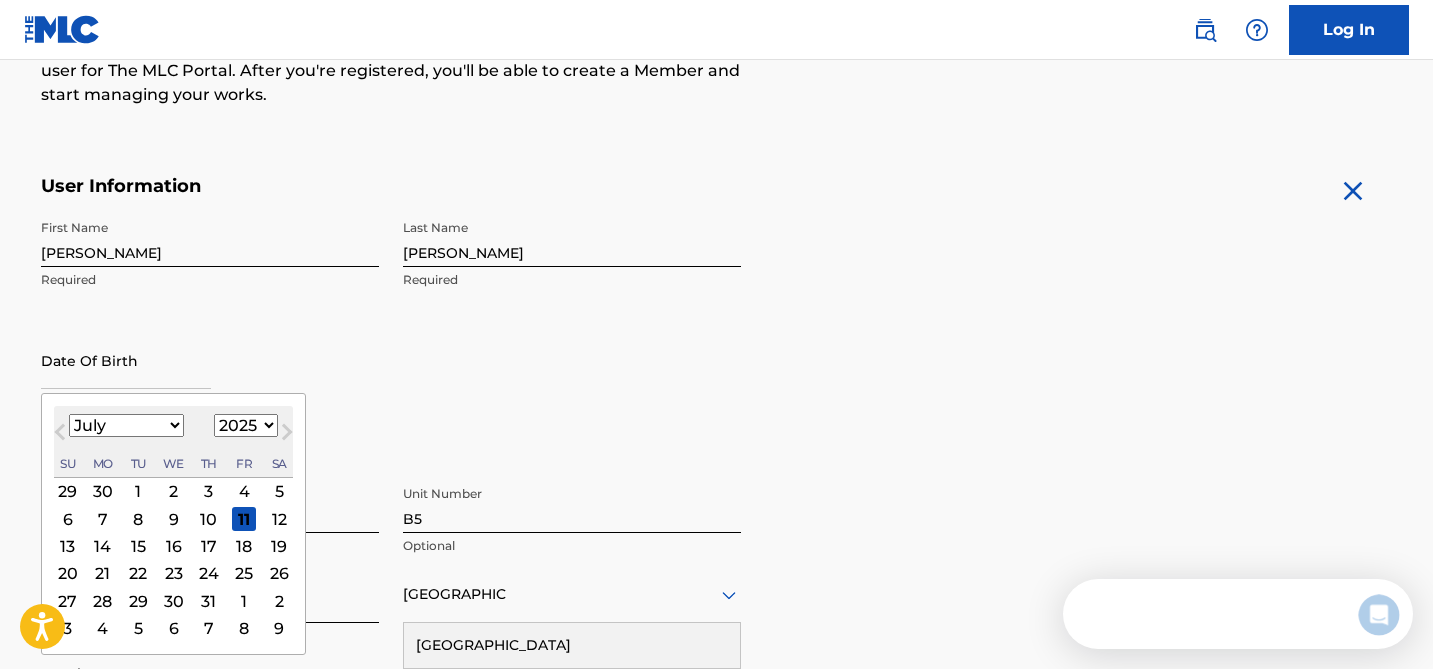 scroll, scrollTop: 0, scrollLeft: 0, axis: both 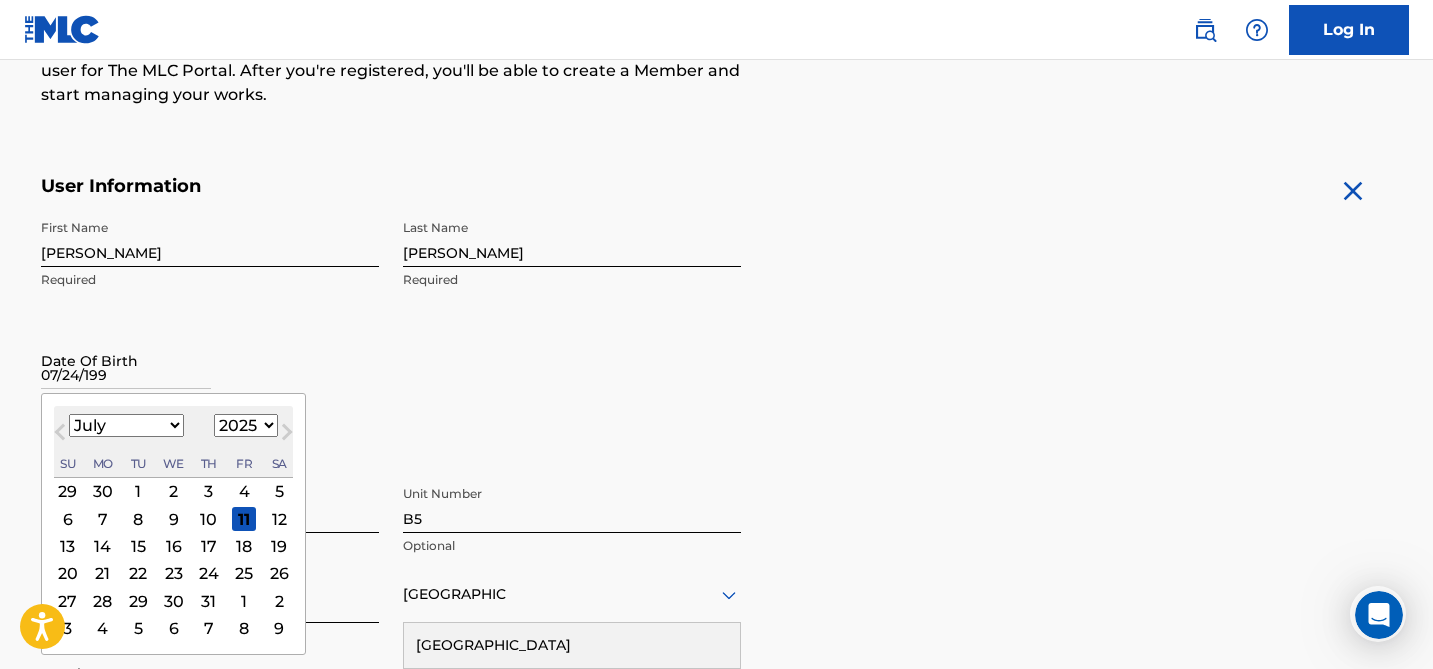type on "07/24/1996" 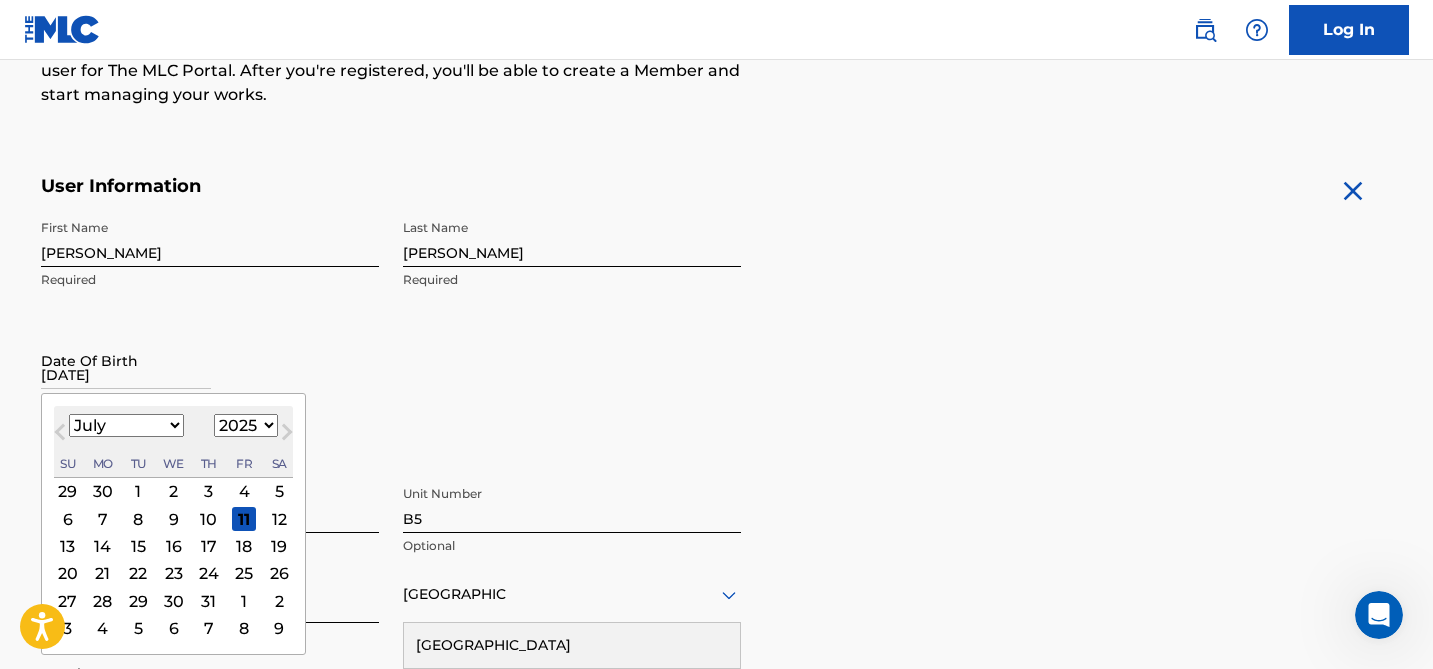 type 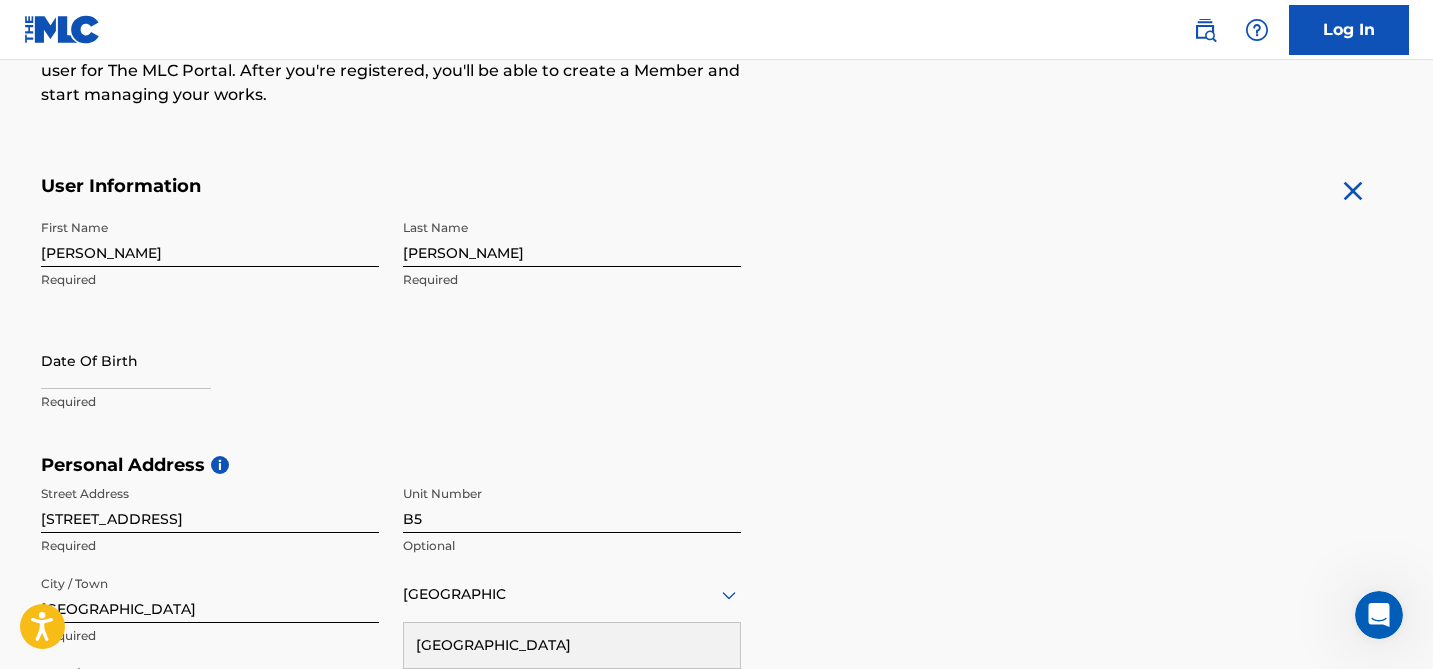 click on "Date Of Birth Required" at bounding box center (210, 377) 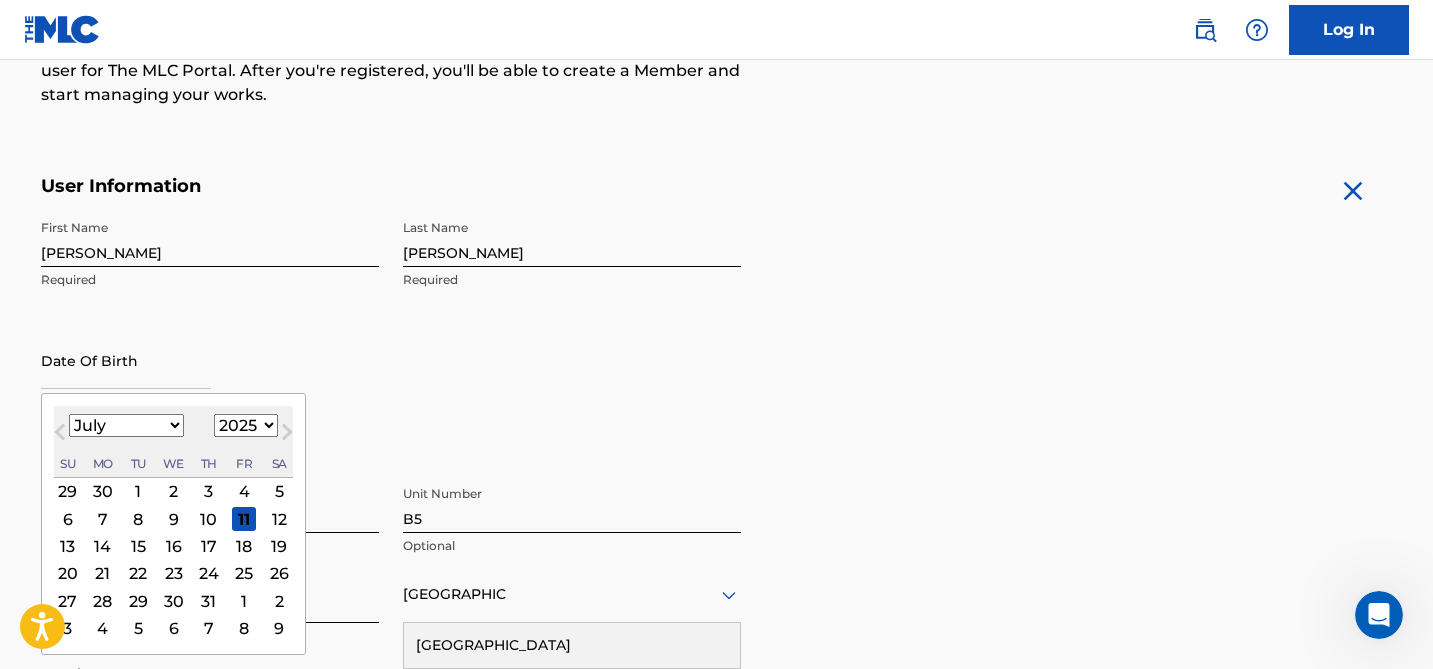 click on "1899 1900 1901 1902 1903 1904 1905 1906 1907 1908 1909 1910 1911 1912 1913 1914 1915 1916 1917 1918 1919 1920 1921 1922 1923 1924 1925 1926 1927 1928 1929 1930 1931 1932 1933 1934 1935 1936 1937 1938 1939 1940 1941 1942 1943 1944 1945 1946 1947 1948 1949 1950 1951 1952 1953 1954 1955 1956 1957 1958 1959 1960 1961 1962 1963 1964 1965 1966 1967 1968 1969 1970 1971 1972 1973 1974 1975 1976 1977 1978 1979 1980 1981 1982 1983 1984 1985 1986 1987 1988 1989 1990 1991 1992 1993 1994 1995 1996 1997 1998 1999 2000 2001 2002 2003 2004 2005 2006 2007 2008 2009 2010 2011 2012 2013 2014 2015 2016 2017 2018 2019 2020 2021 2022 2023 2024 2025 2026 2027 2028 2029 2030 2031 2032 2033 2034 2035 2036 2037 2038 2039 2040 2041 2042 2043 2044 2045 2046 2047 2048 2049 2050 2051 2052 2053 2054 2055 2056 2057 2058 2059 2060 2061 2062 2063 2064 2065 2066 2067 2068 2069 2070 2071 2072 2073 2074 2075 2076 2077 2078 2079 2080 2081 2082 2083 2084 2085 2086 2087 2088 2089 2090 2091 2092 2093 2094 2095 2096 2097 2098 2099 2100" at bounding box center [246, 425] 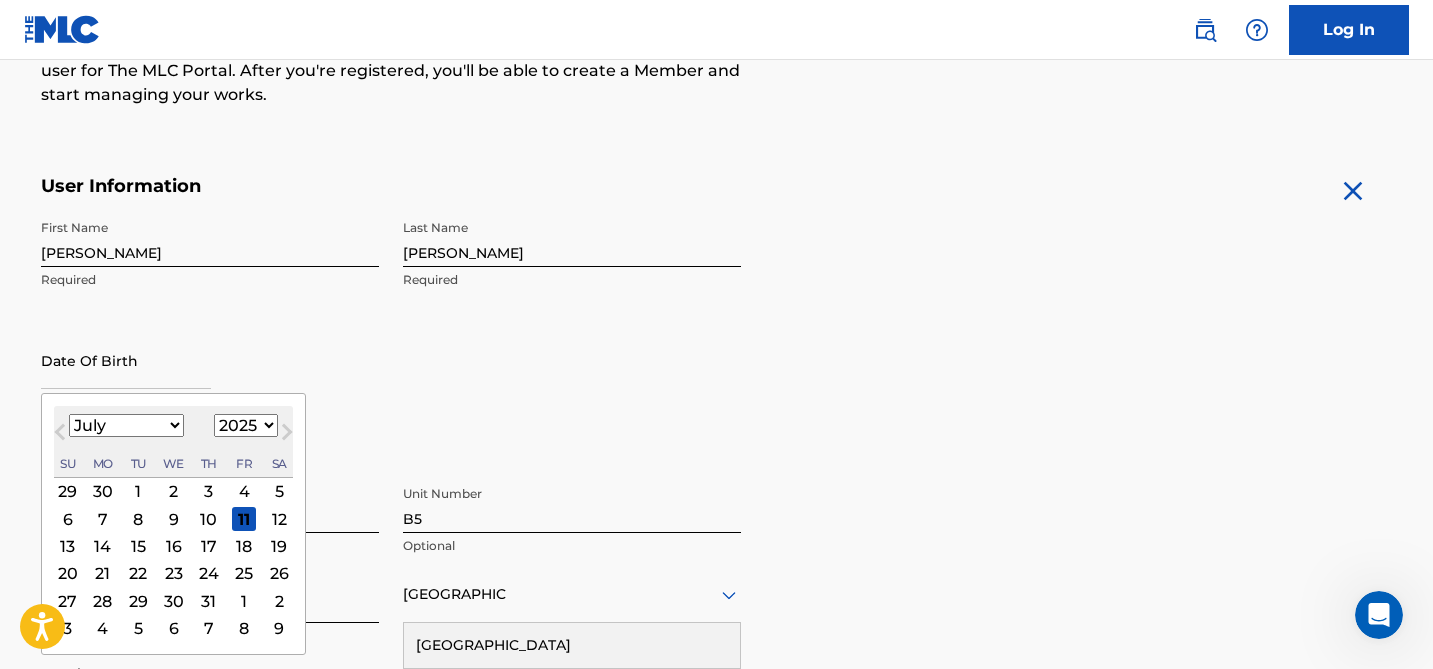 select on "1996" 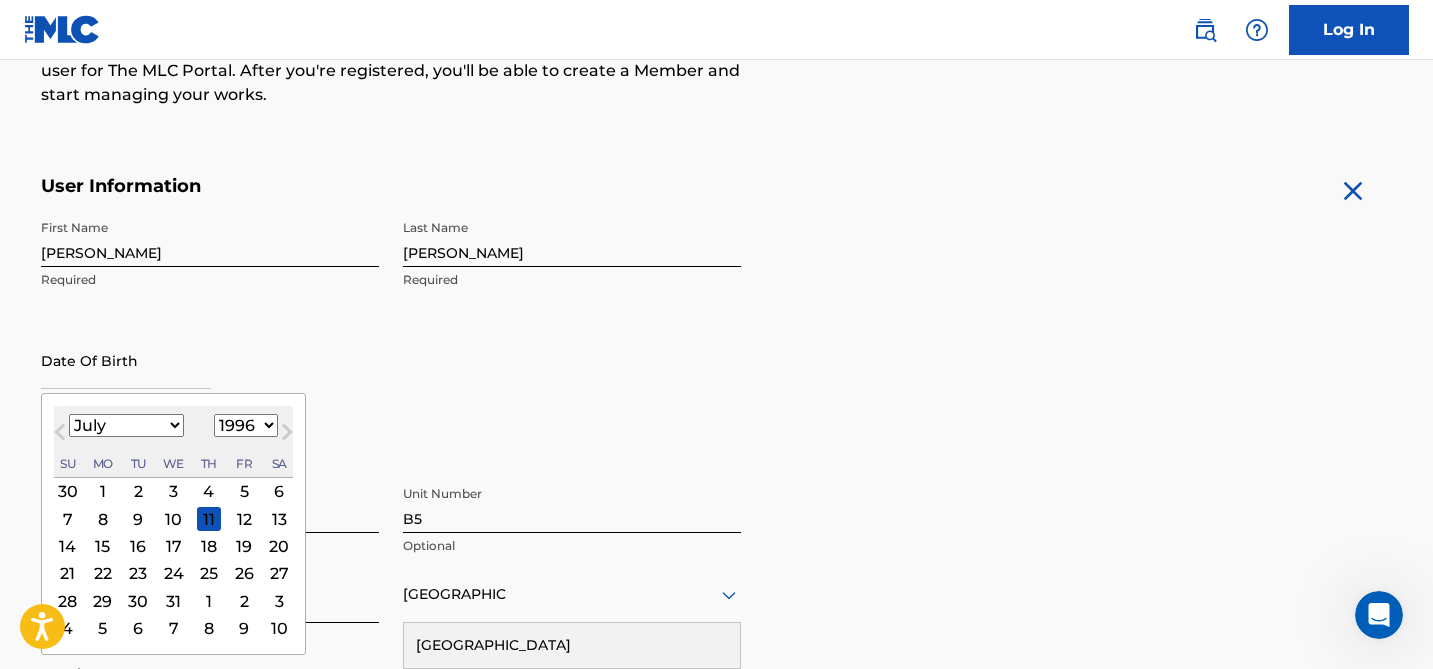 click on "24" at bounding box center (173, 573) 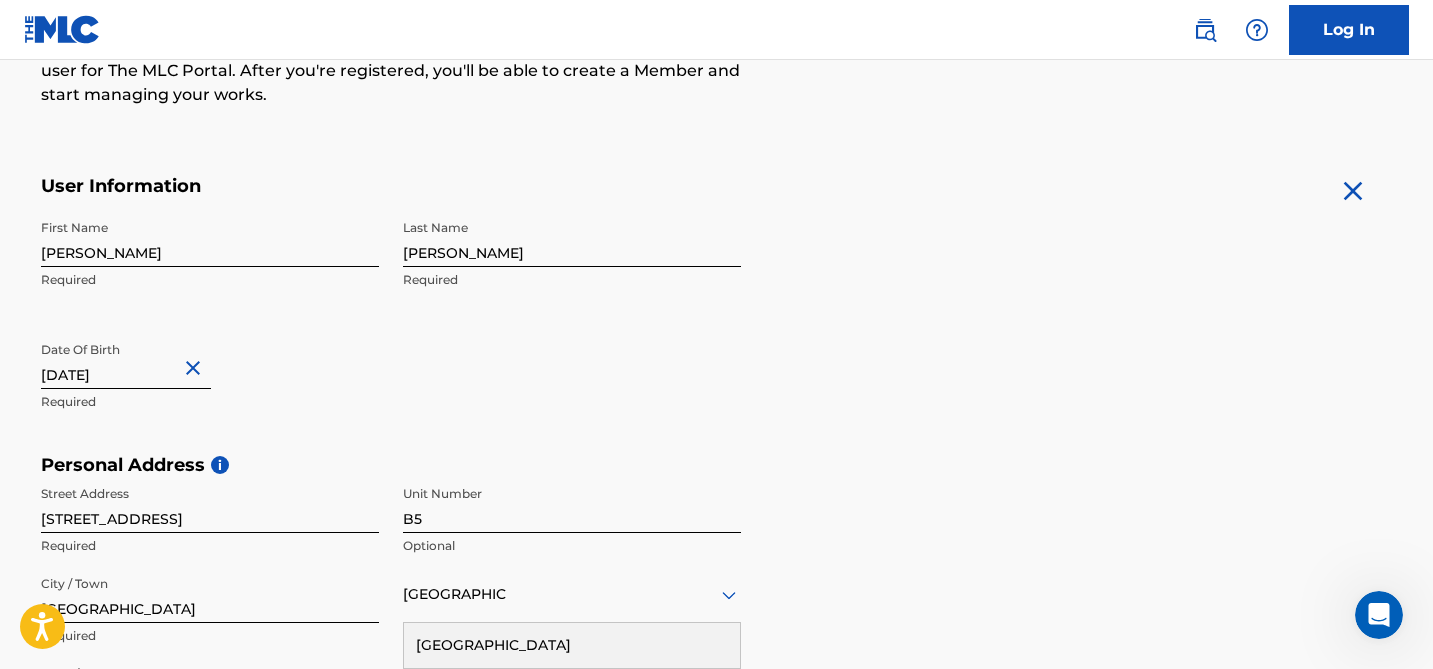 scroll, scrollTop: 577, scrollLeft: 0, axis: vertical 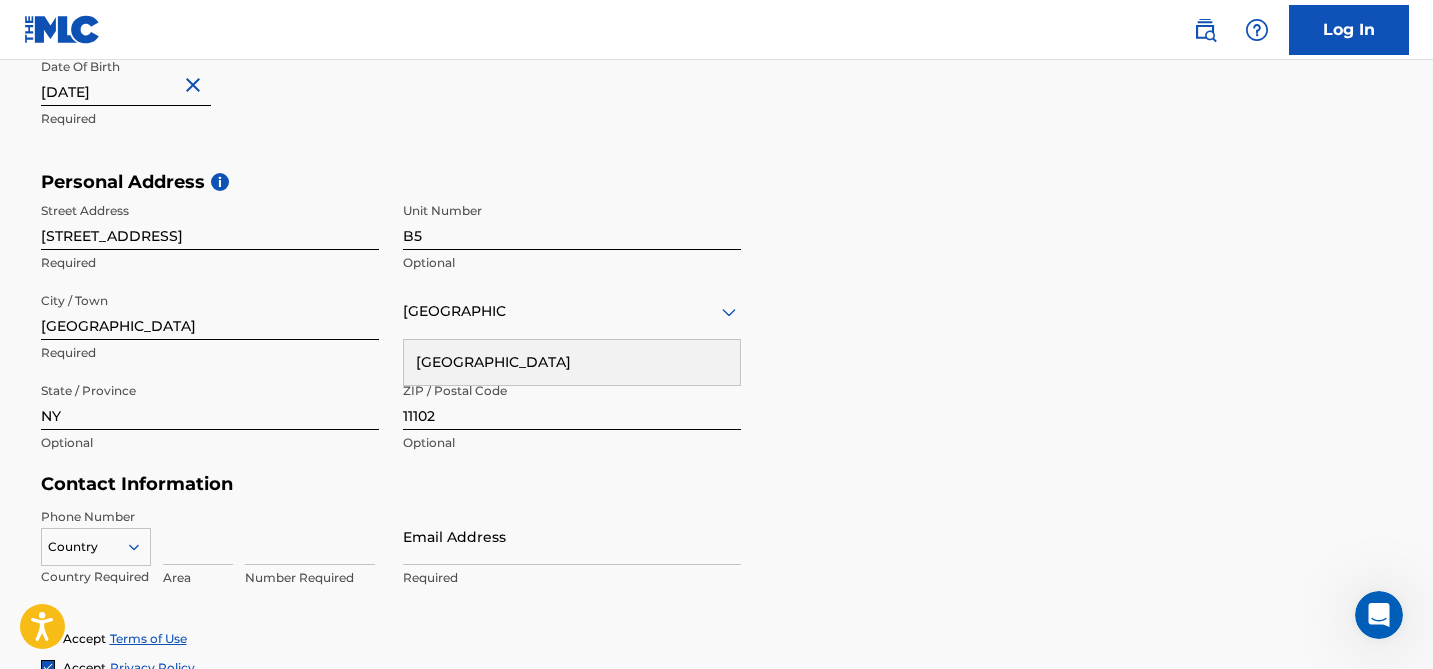 click on "30-44 32nd Street" at bounding box center [210, 221] 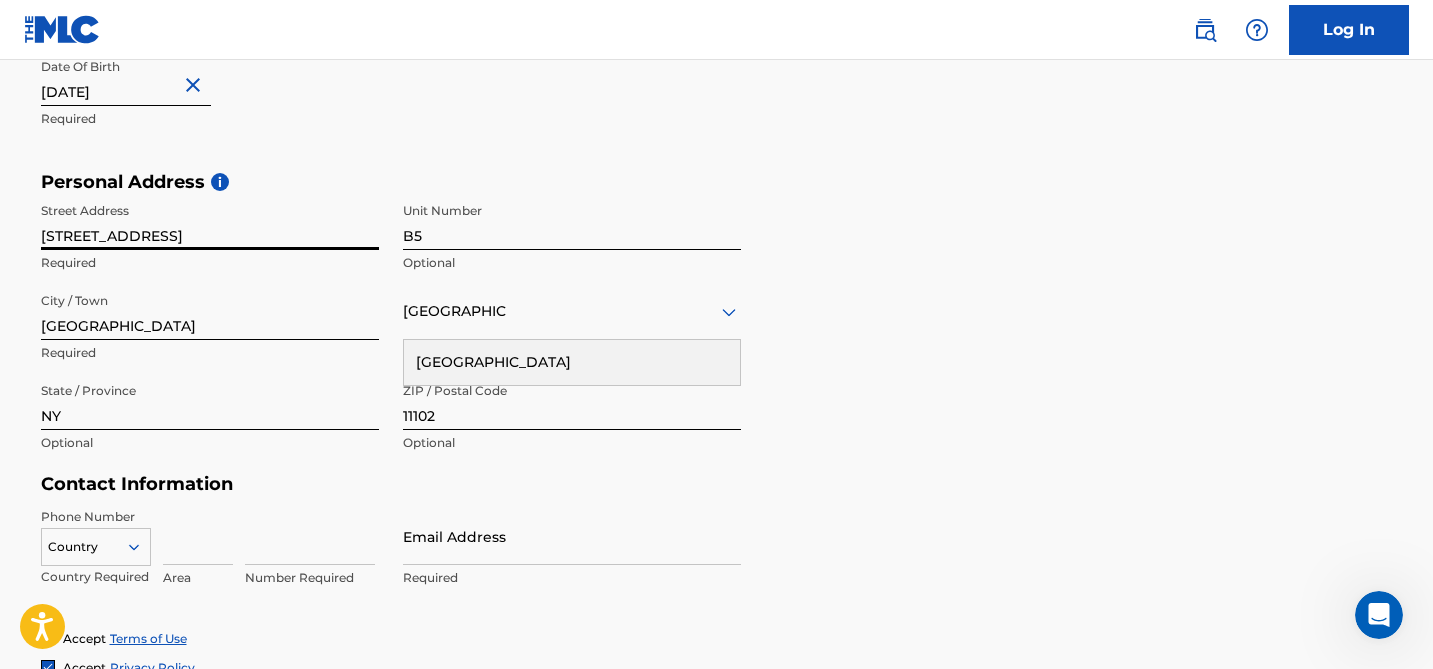 type on "[STREET_ADDRESS]" 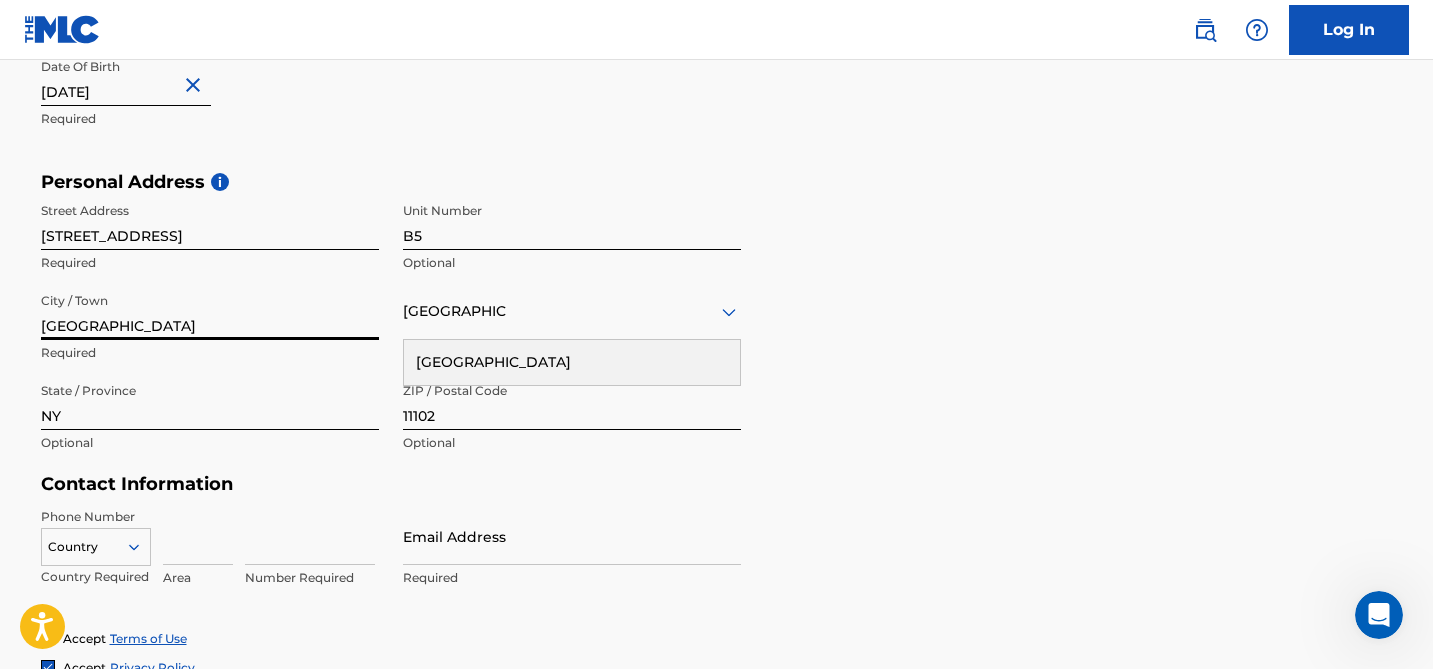 drag, startPoint x: 187, startPoint y: 318, endPoint x: 0, endPoint y: 312, distance: 187.09624 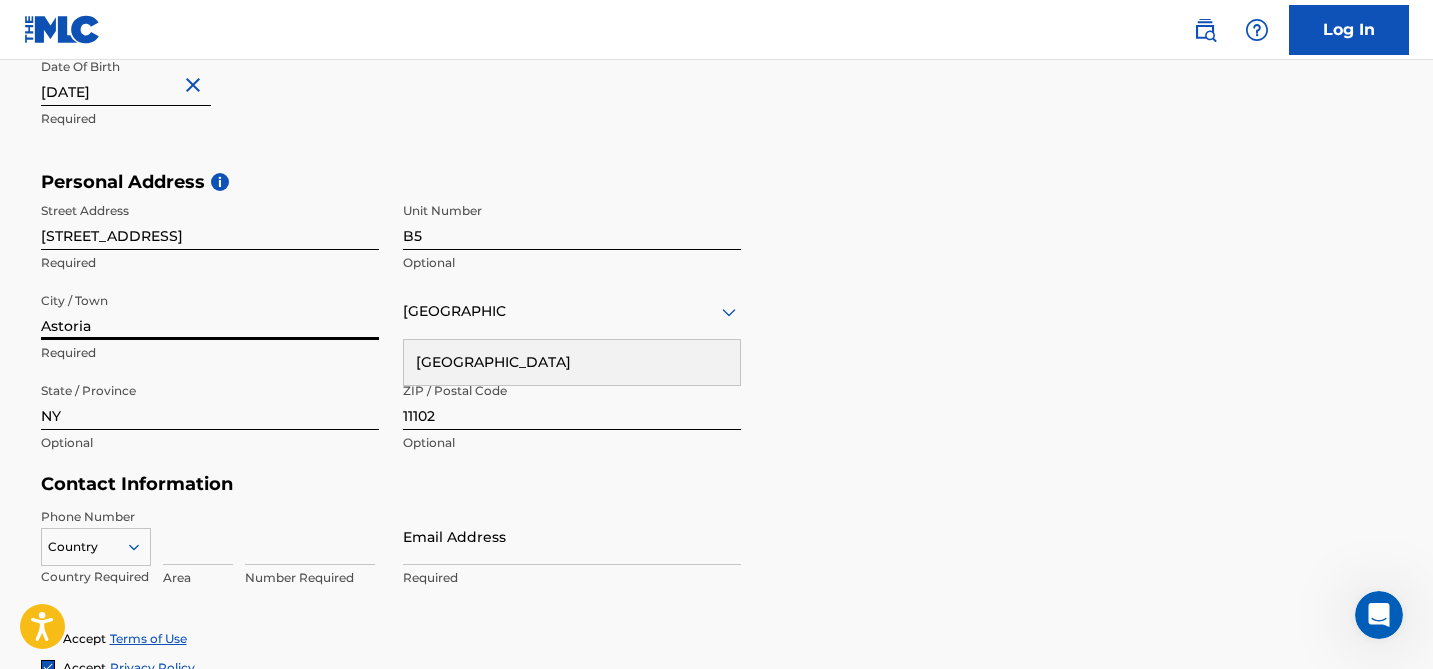 type on "Astoria" 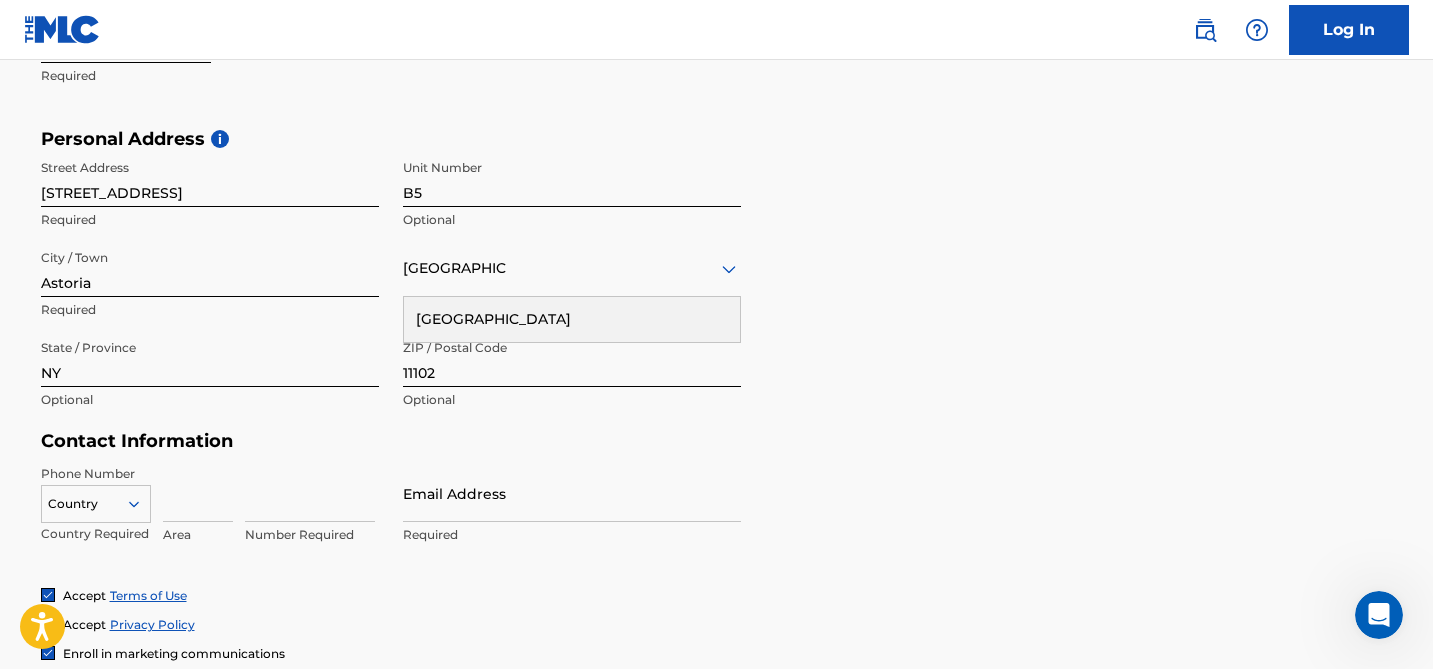 scroll, scrollTop: 688, scrollLeft: 0, axis: vertical 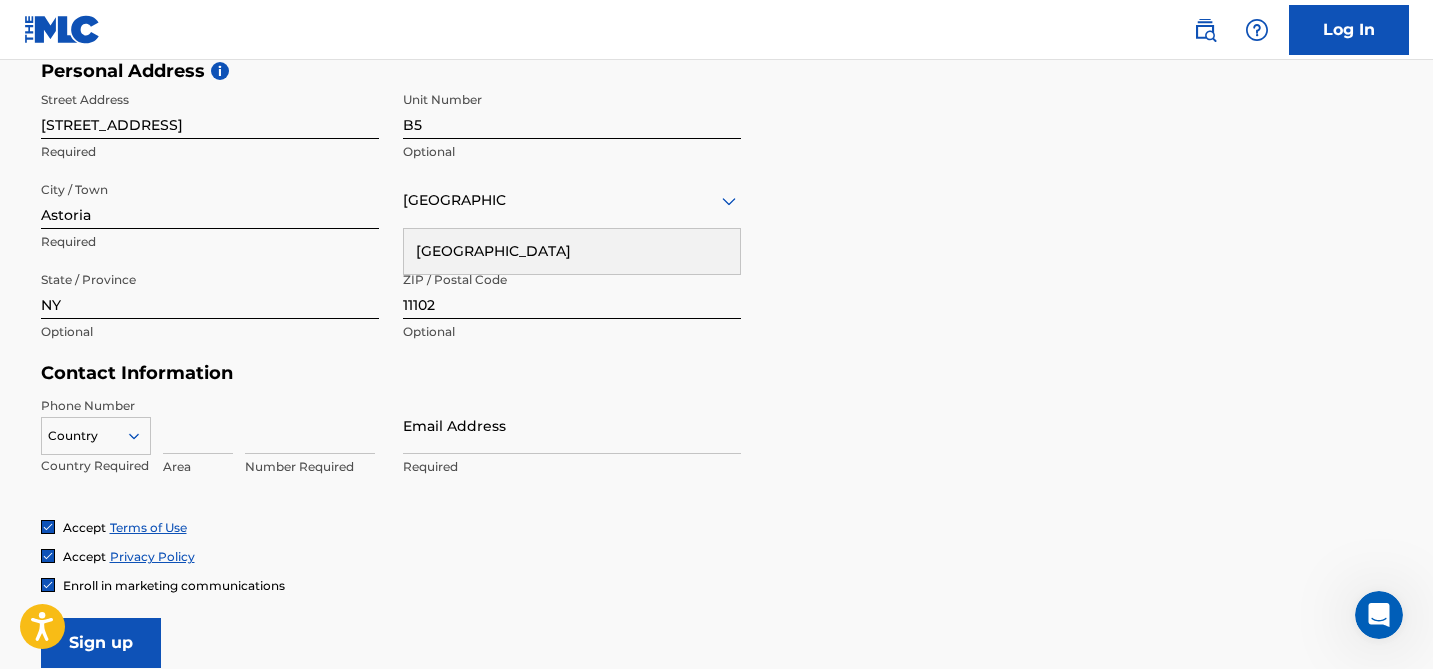 click at bounding box center [198, 425] 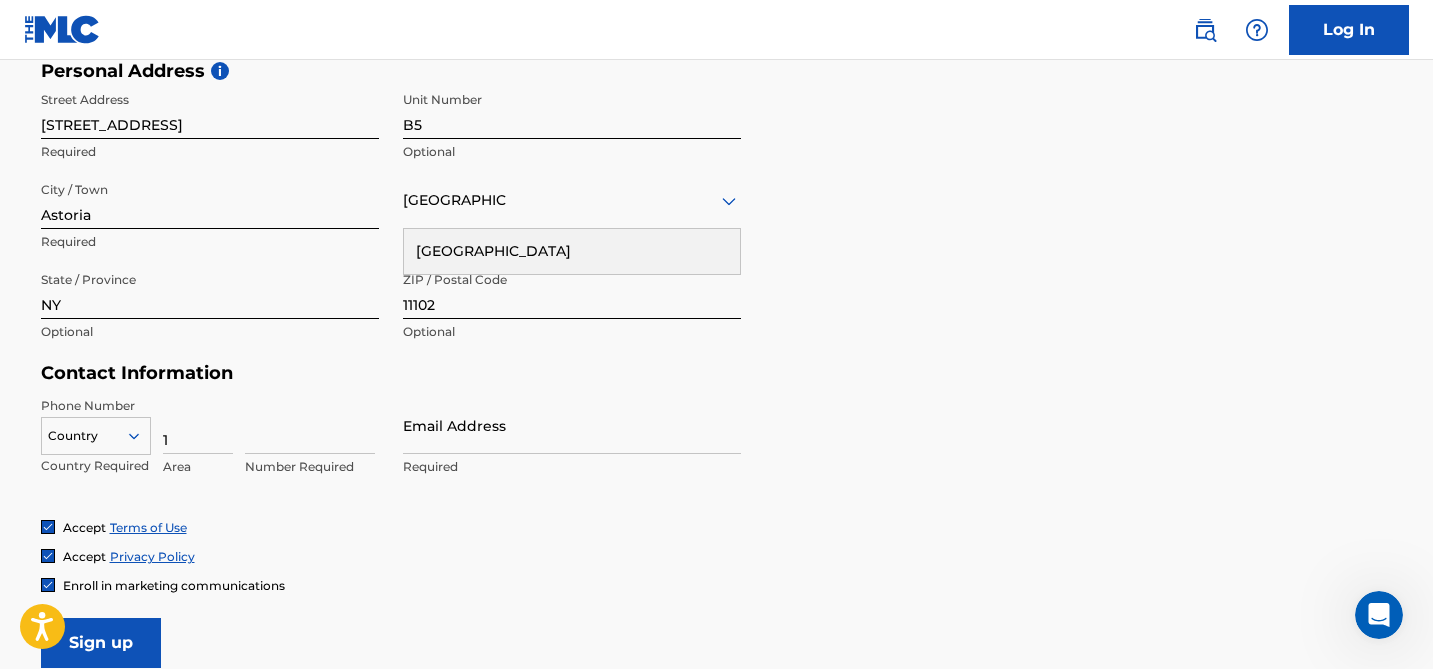 type on "1" 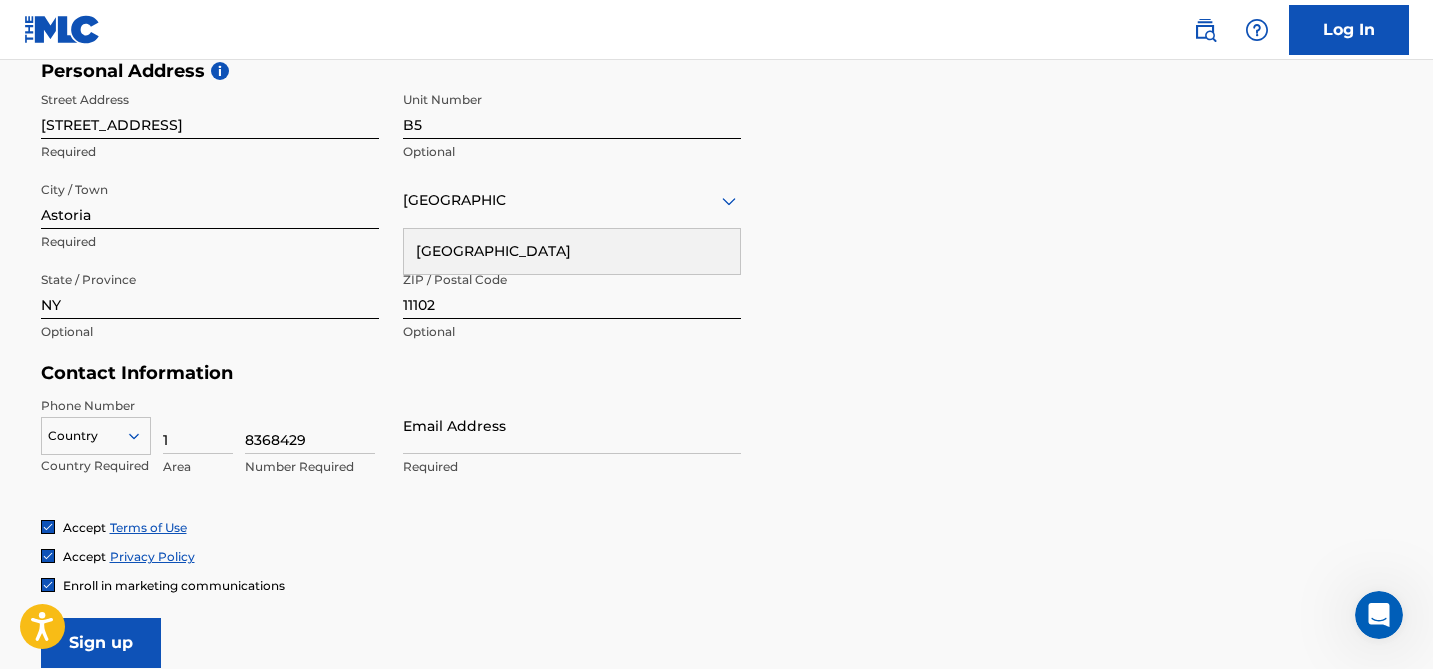type on "1" 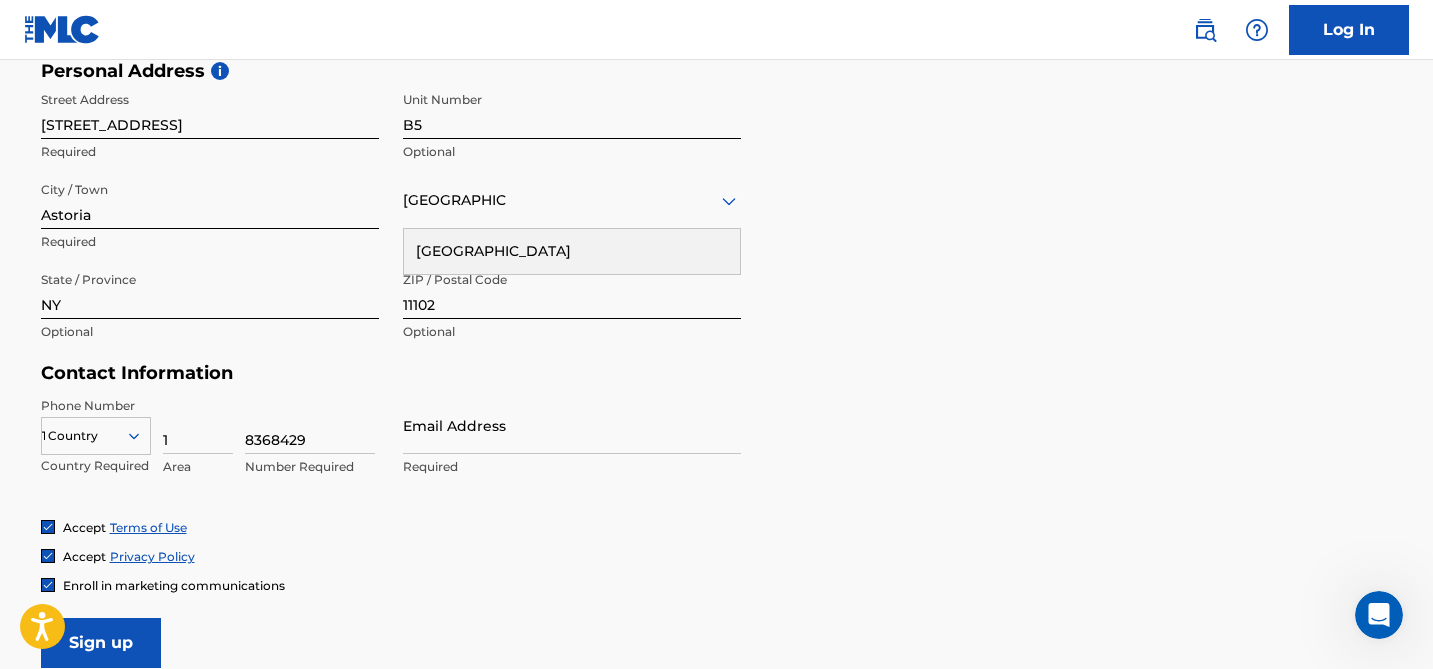 type on "[EMAIL_ADDRESS][DOMAIN_NAME]" 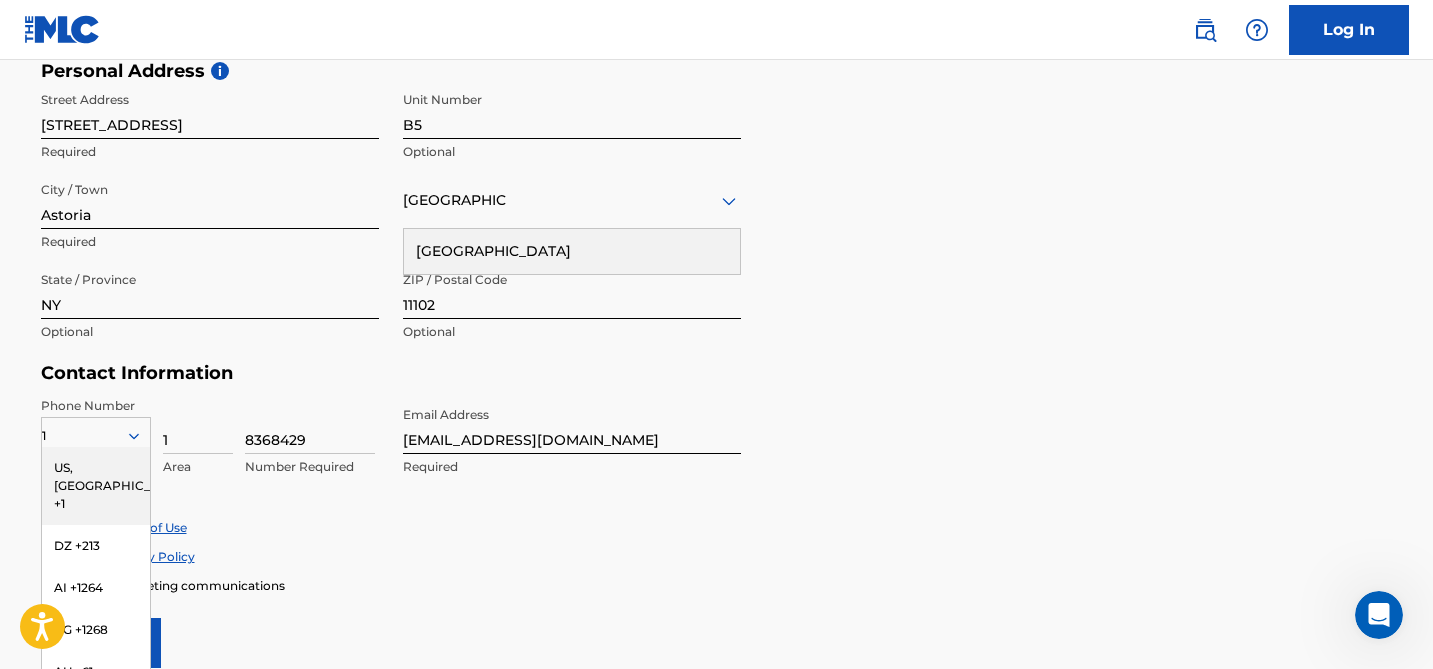 scroll, scrollTop: 766, scrollLeft: 0, axis: vertical 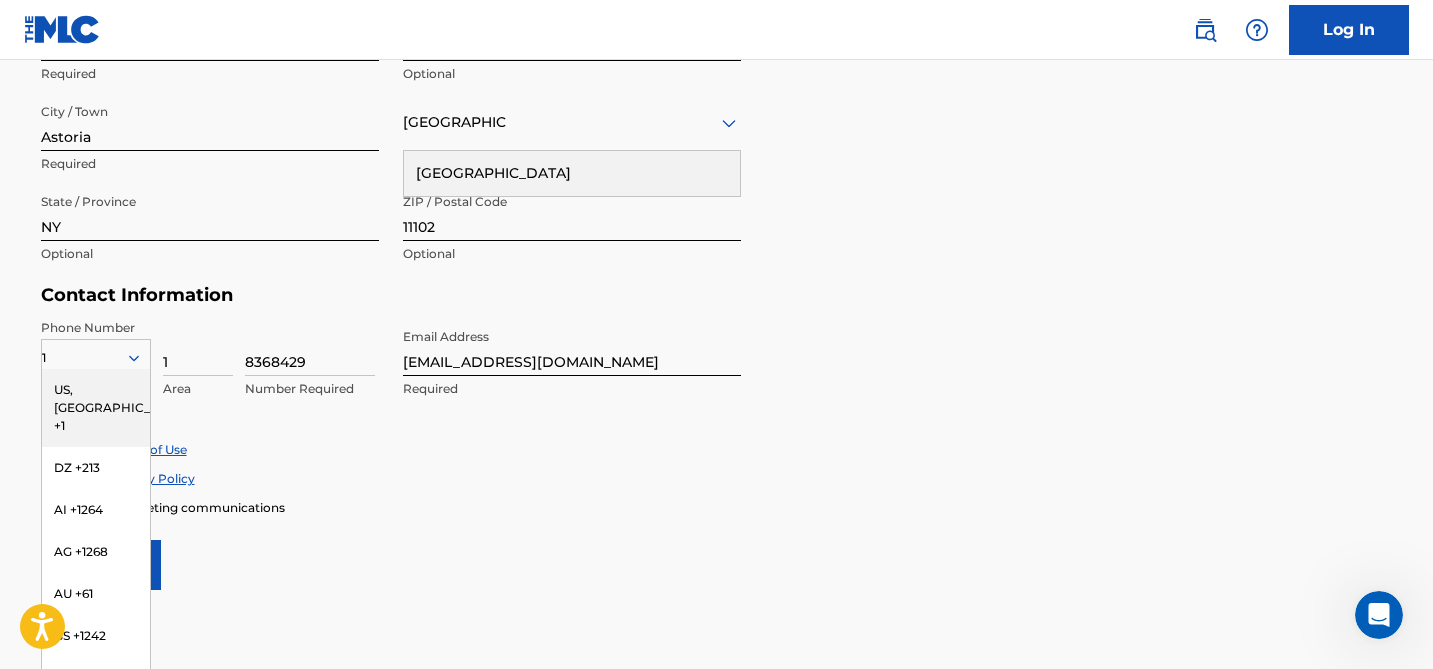 click on "Accept Terms of Use" at bounding box center [717, 449] 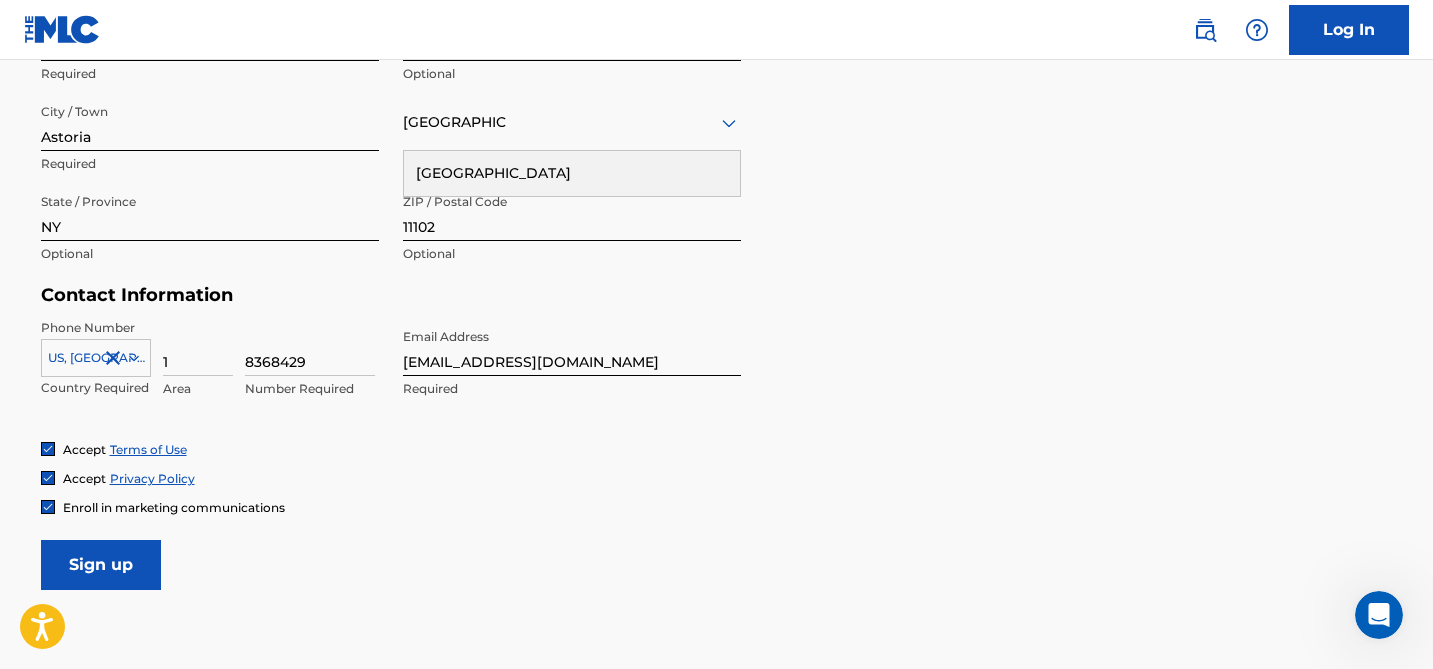 click on "1" at bounding box center [198, 347] 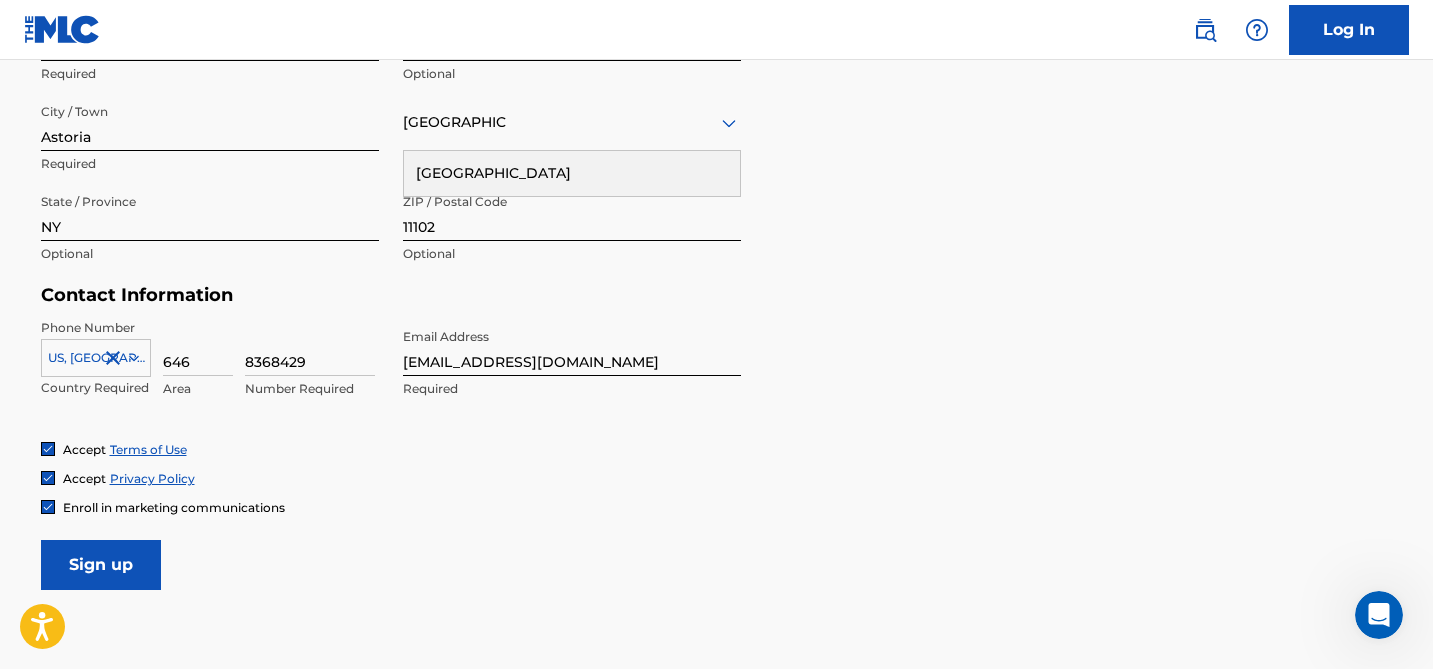 type on "646" 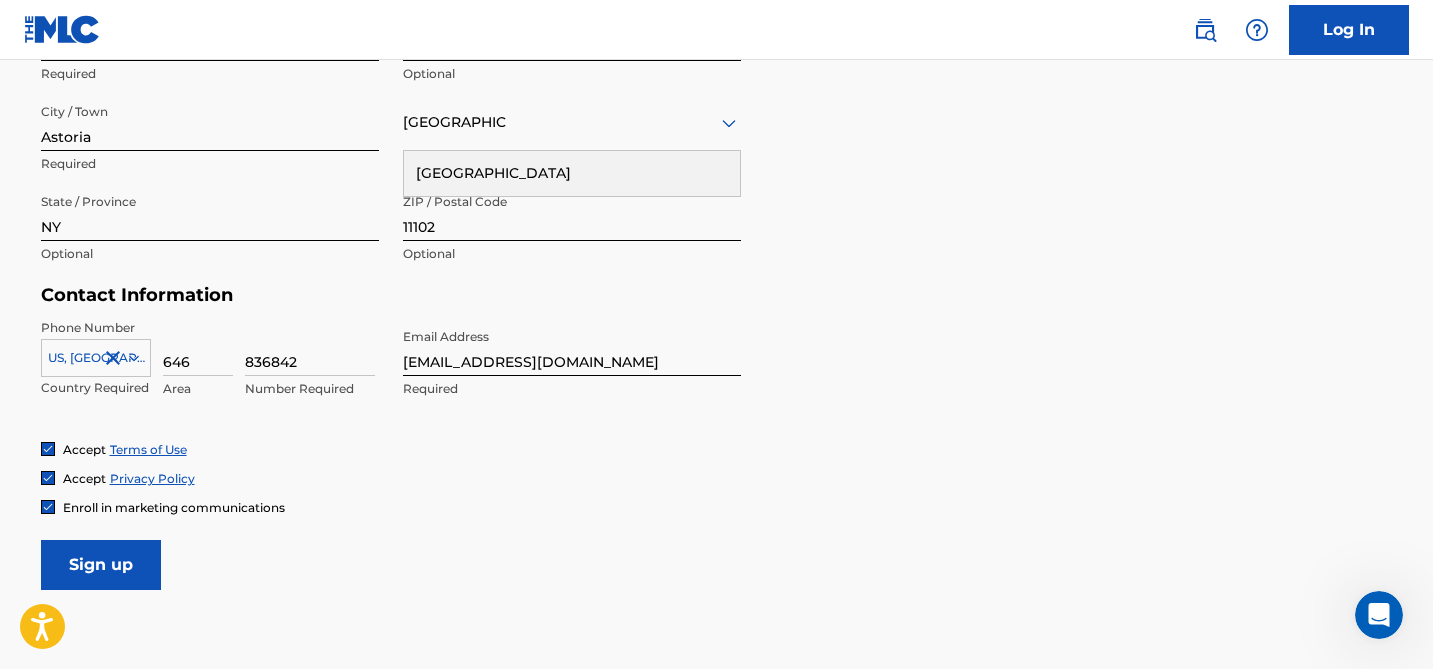 type on "8368429" 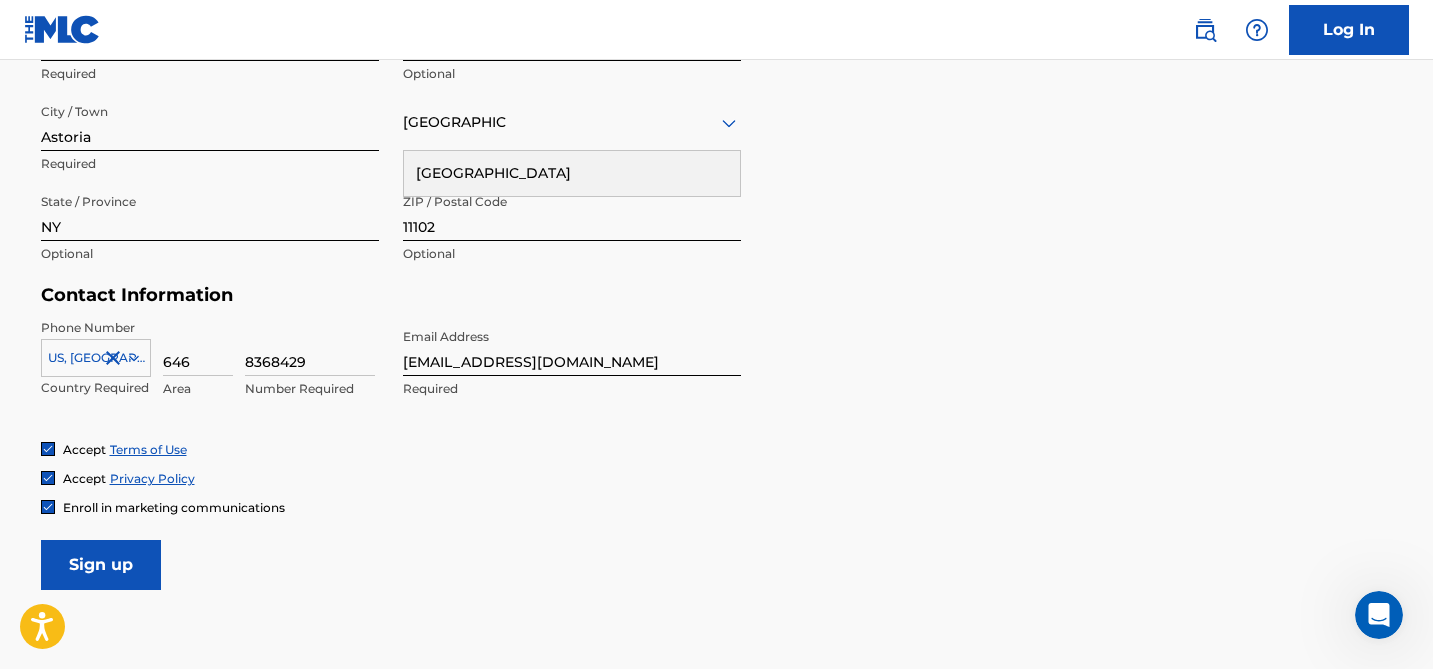 click on "User Information First Name Bipan Required Last Name Sarker Required Date Of Birth July 24 1996 Required Personal Address i Street Address 3044 32nd Street Required Unit Number B5 Optional City / Town Astoria Required United States United States Required State / Province NY Optional ZIP / Postal Code 11102 Optional Contact Information Phone Number US, CA +1 Country Required 646 Area 8368429 Number Required Email Address music@shelovesboon.com Required Accept Terms of Use Accept Privacy Policy Enroll in marketing communications Sign up" at bounding box center [717, 146] 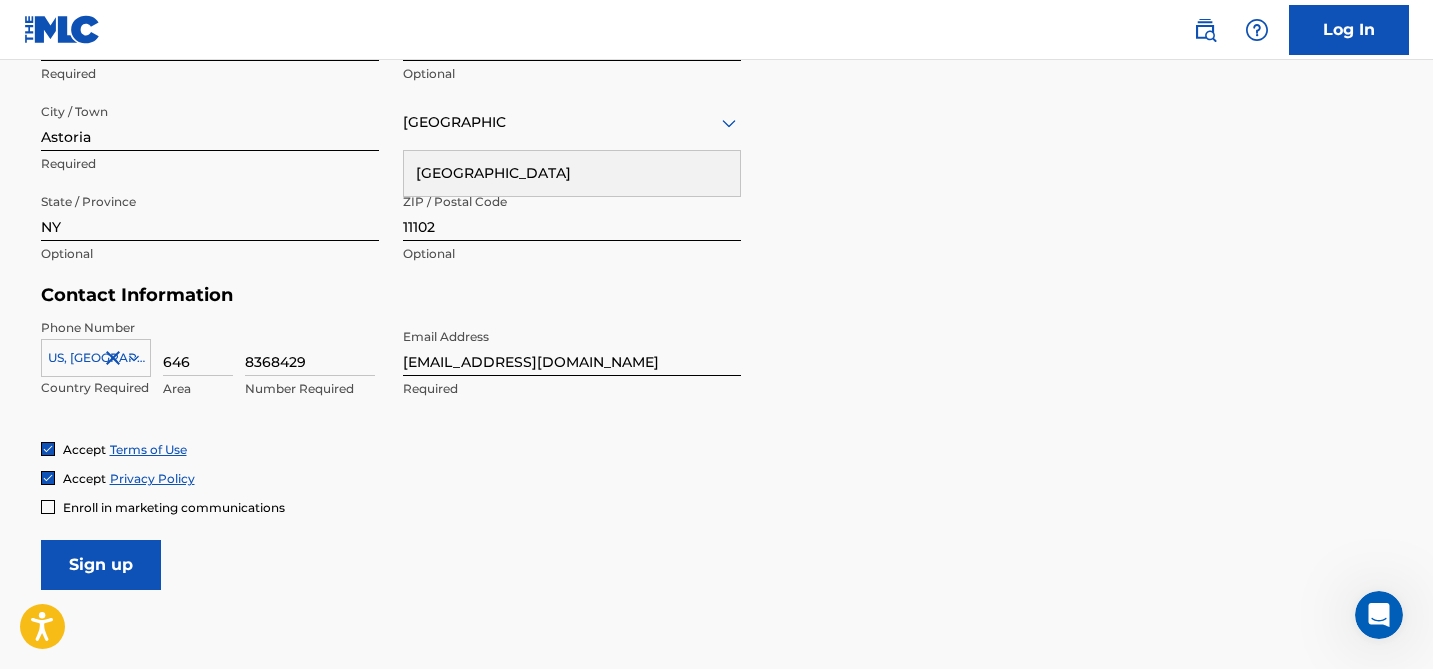click on "Sign up" at bounding box center (101, 565) 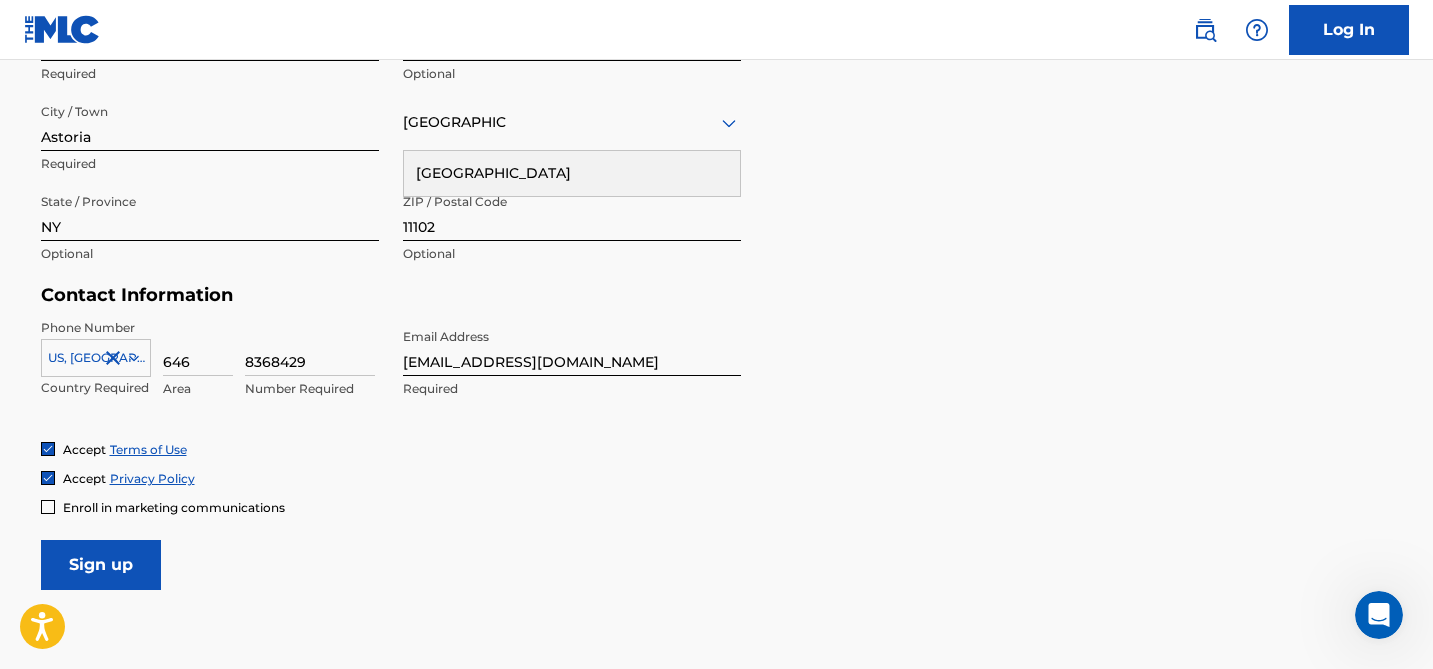 type 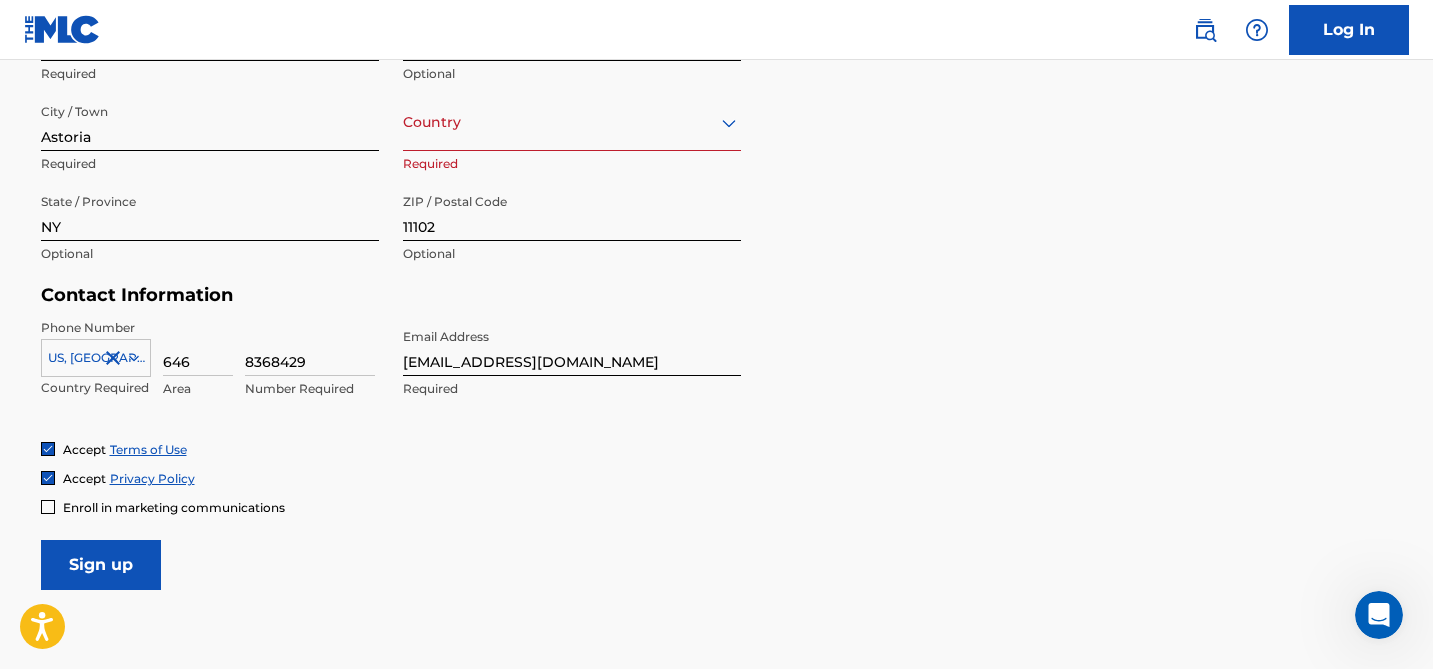 scroll, scrollTop: 696, scrollLeft: 0, axis: vertical 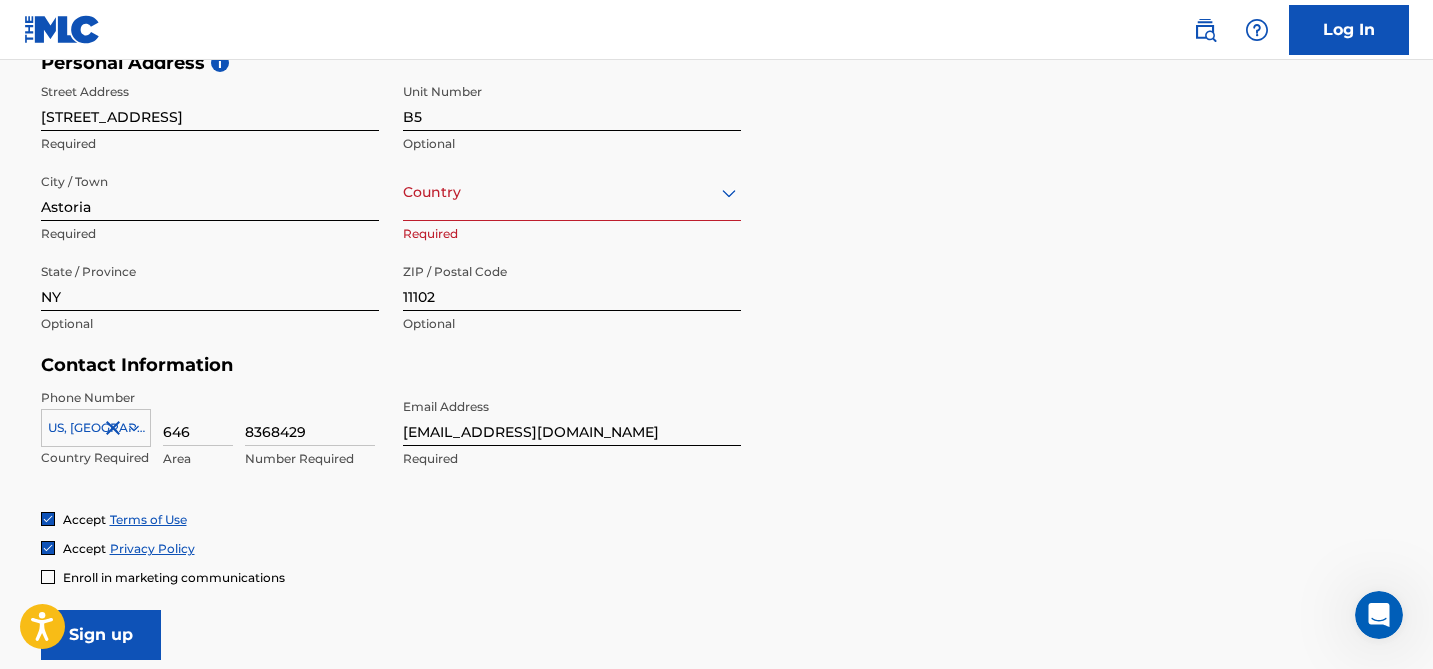 click at bounding box center (572, 192) 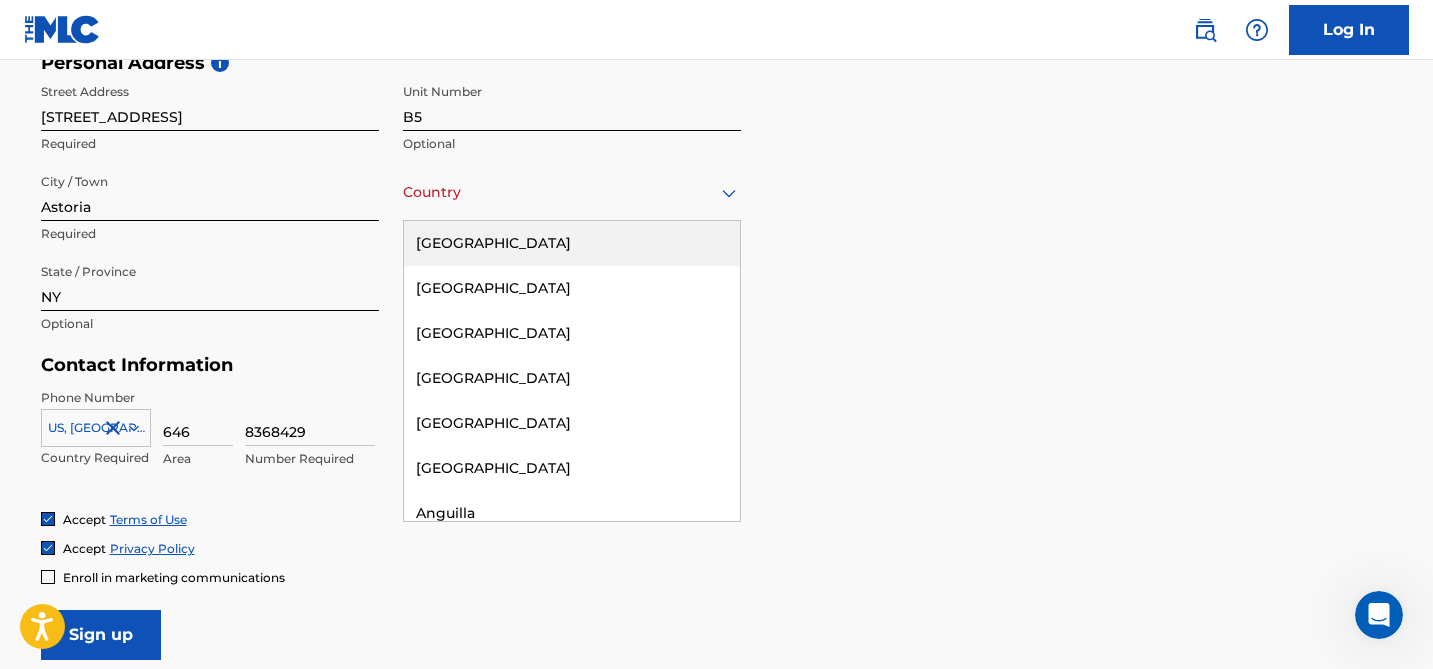 click on "[GEOGRAPHIC_DATA]" at bounding box center (572, 243) 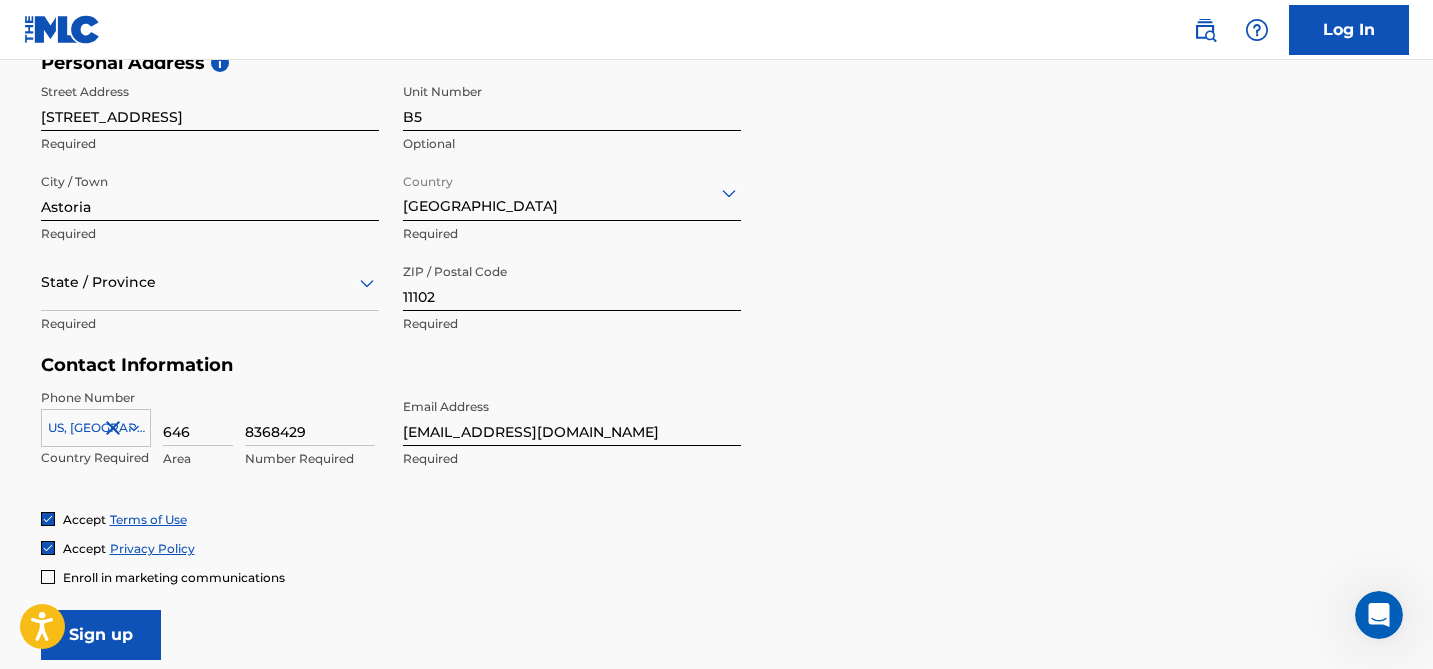 click on "Sign up" at bounding box center (101, 635) 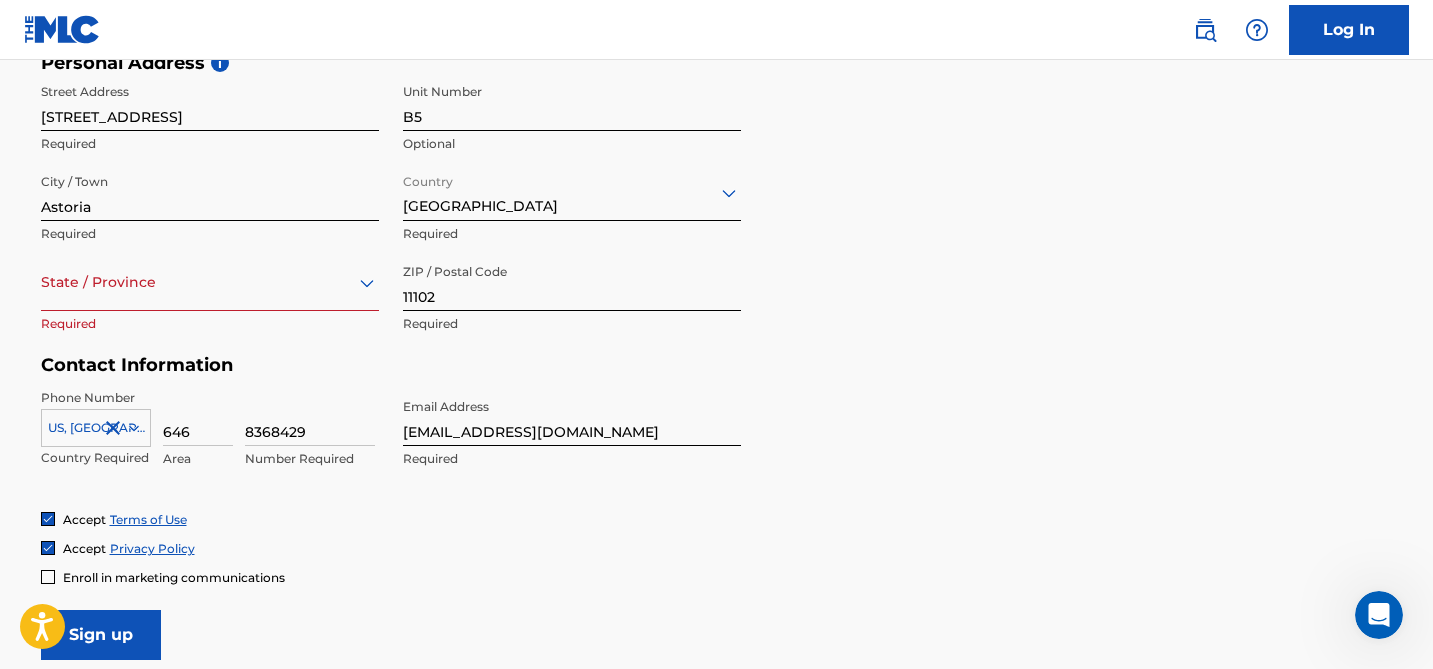 click on "State / Province" at bounding box center (210, 282) 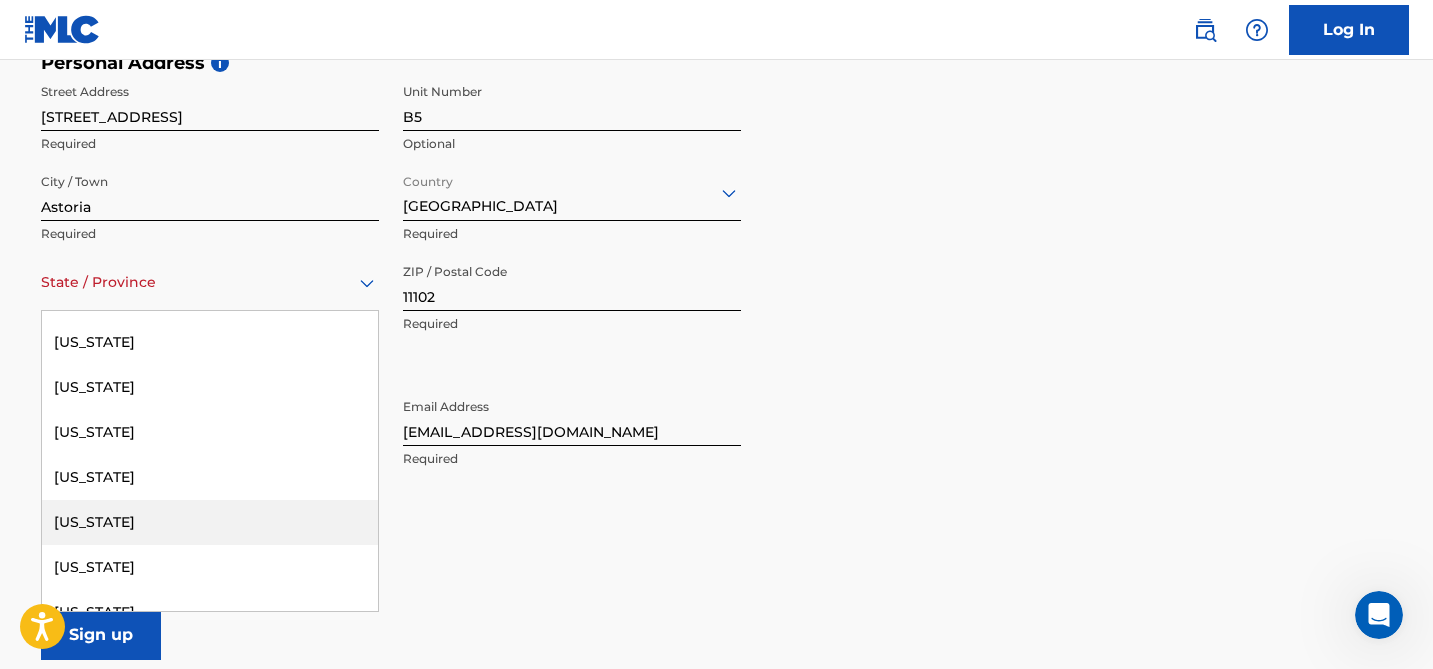 scroll, scrollTop: 1302, scrollLeft: 0, axis: vertical 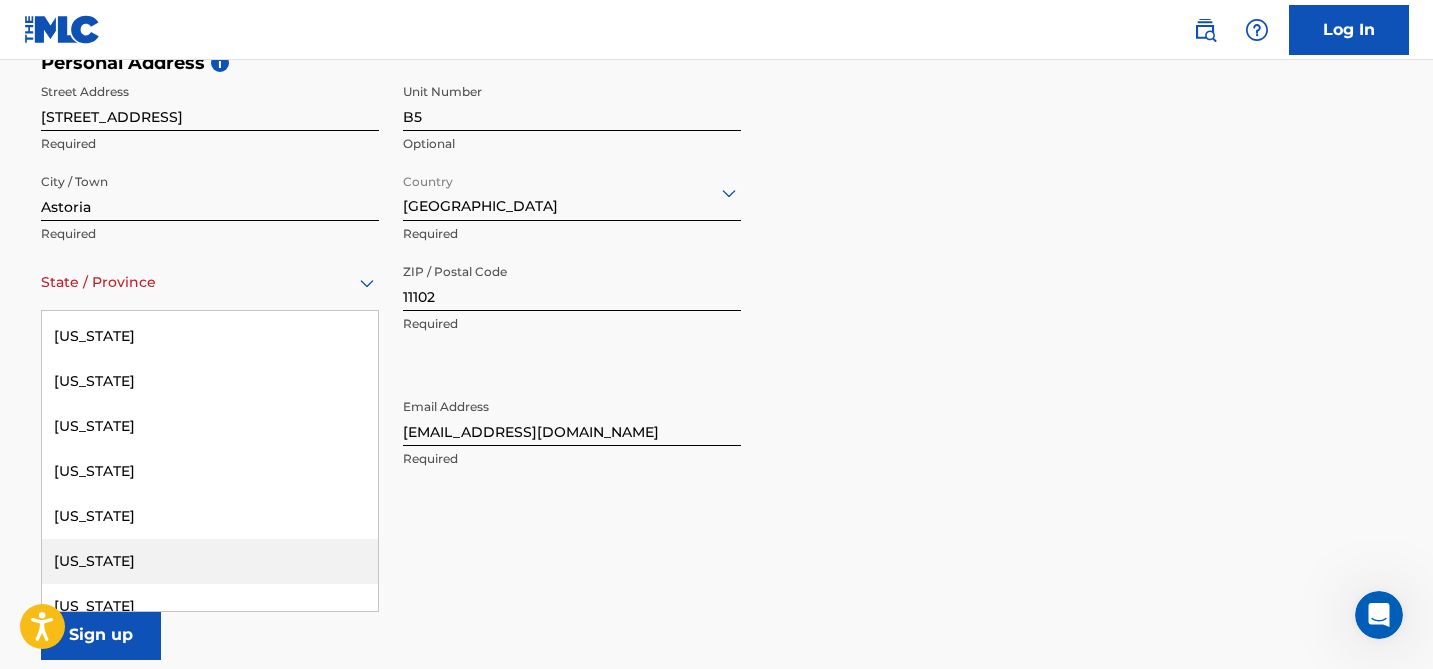 click on "[US_STATE]" at bounding box center [210, 561] 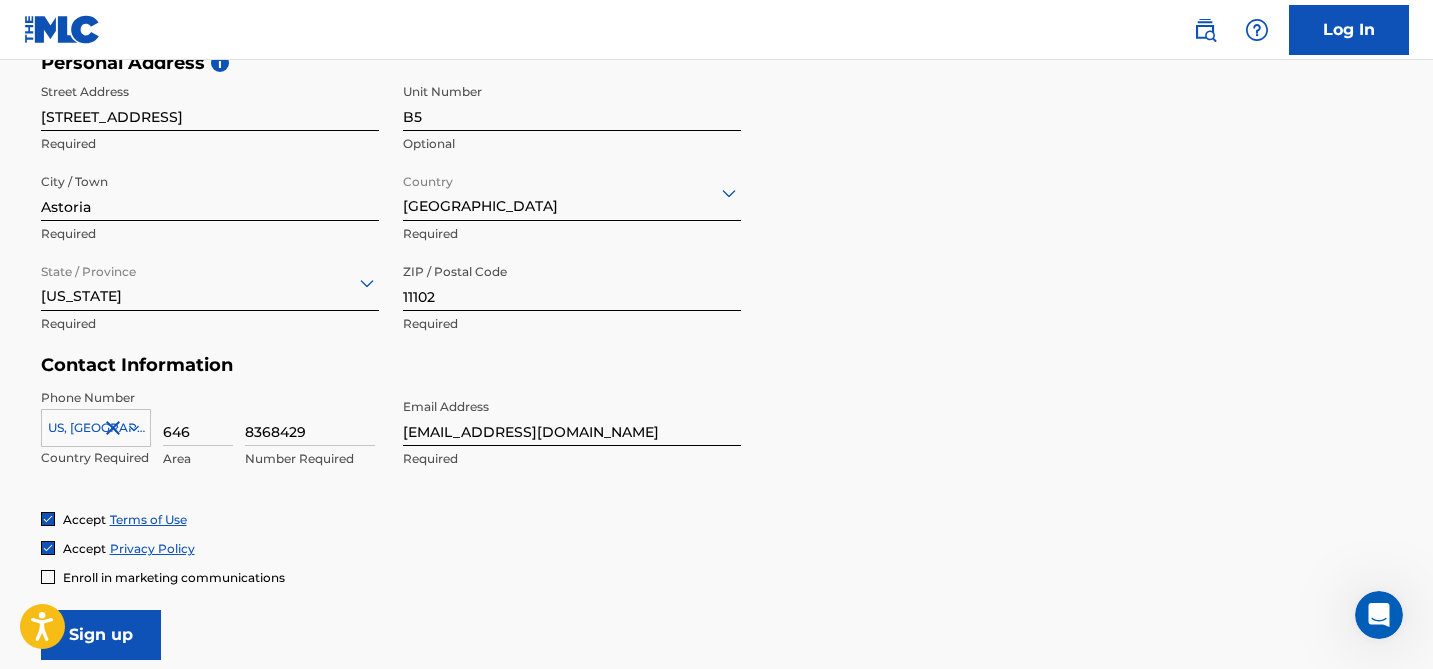 click on "Sign up" at bounding box center [101, 635] 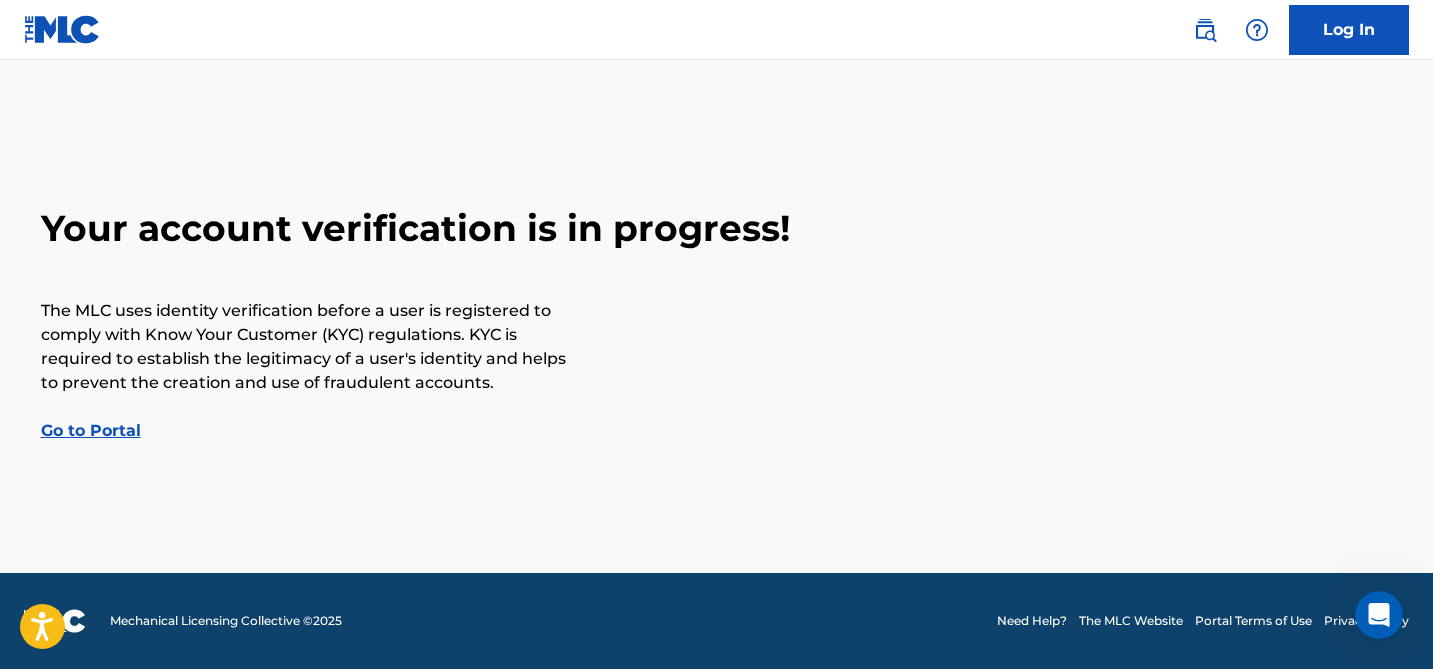 scroll, scrollTop: 0, scrollLeft: 0, axis: both 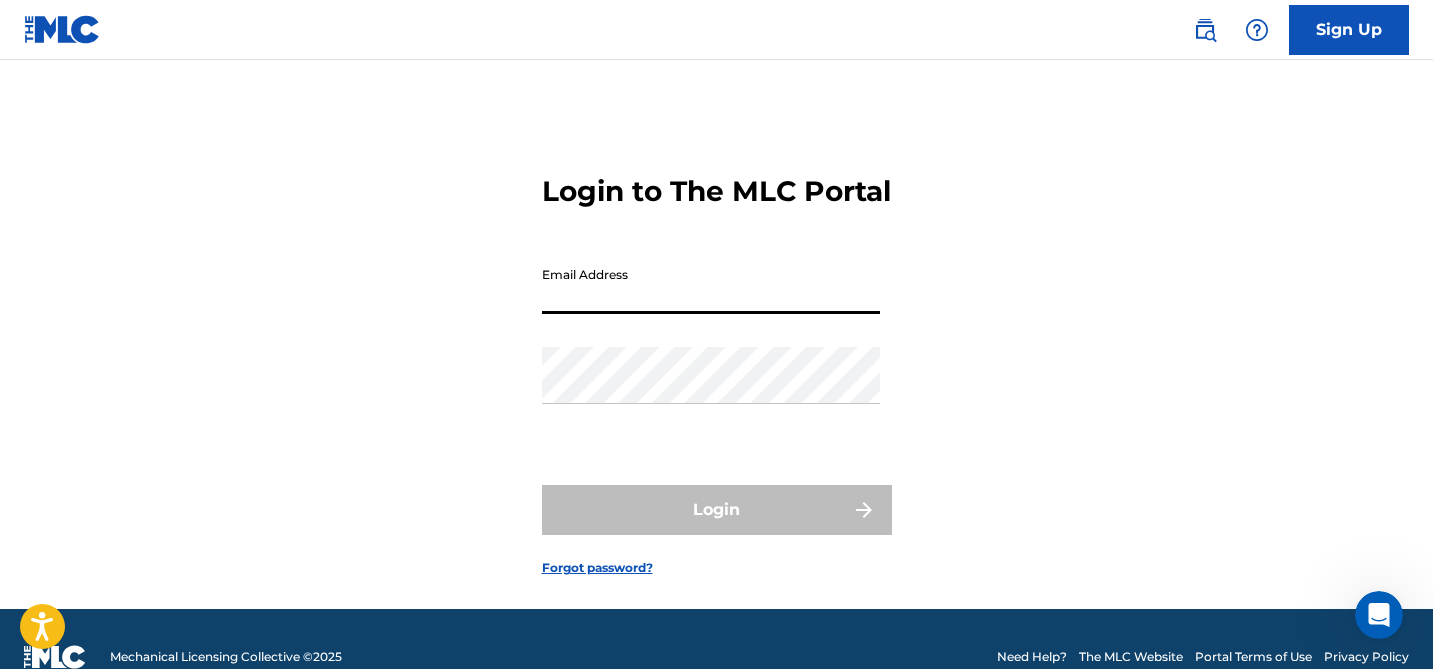 click on "Email Address" at bounding box center [711, 285] 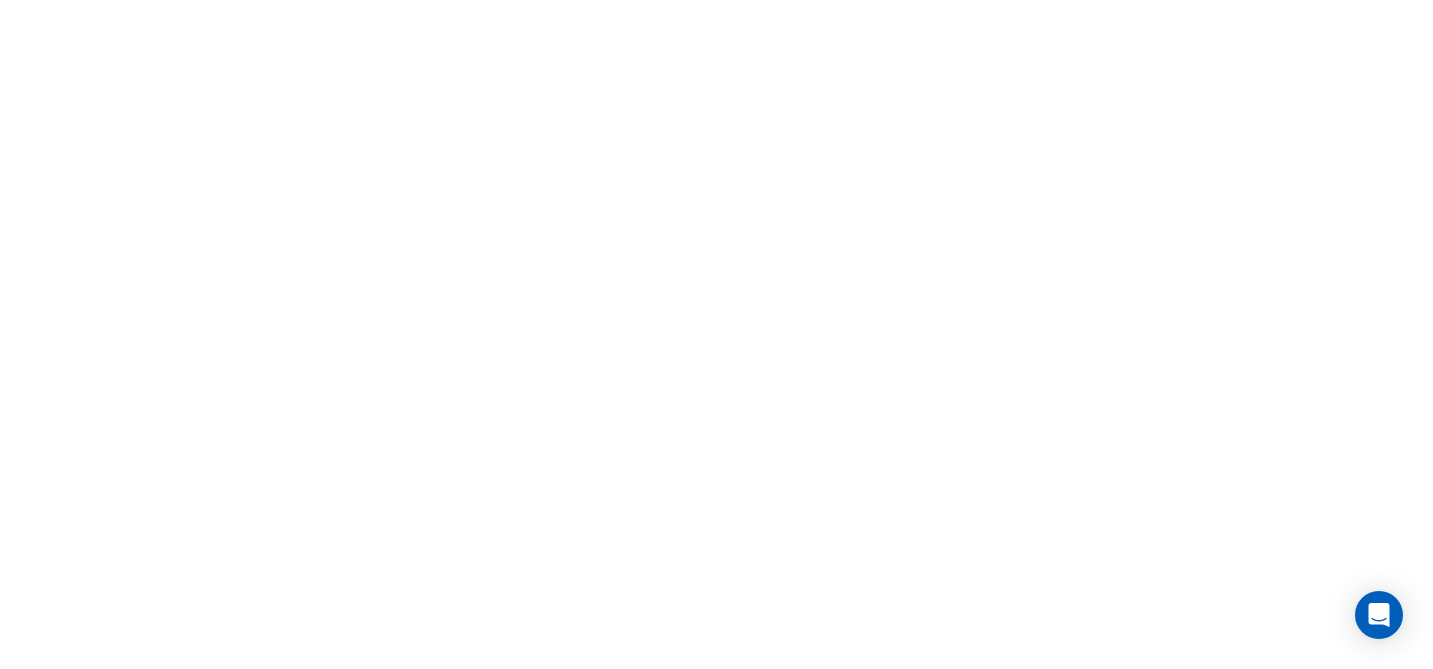 scroll, scrollTop: 0, scrollLeft: 0, axis: both 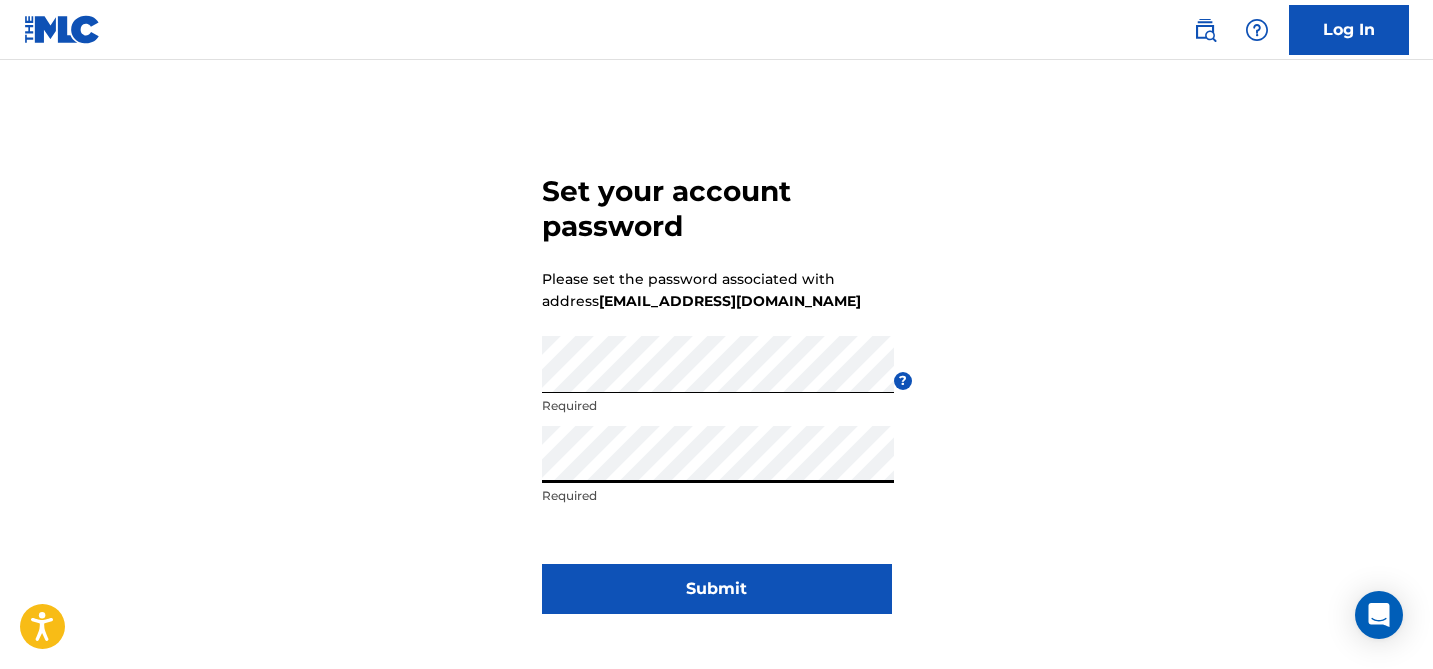 click on "Submit" at bounding box center [717, 589] 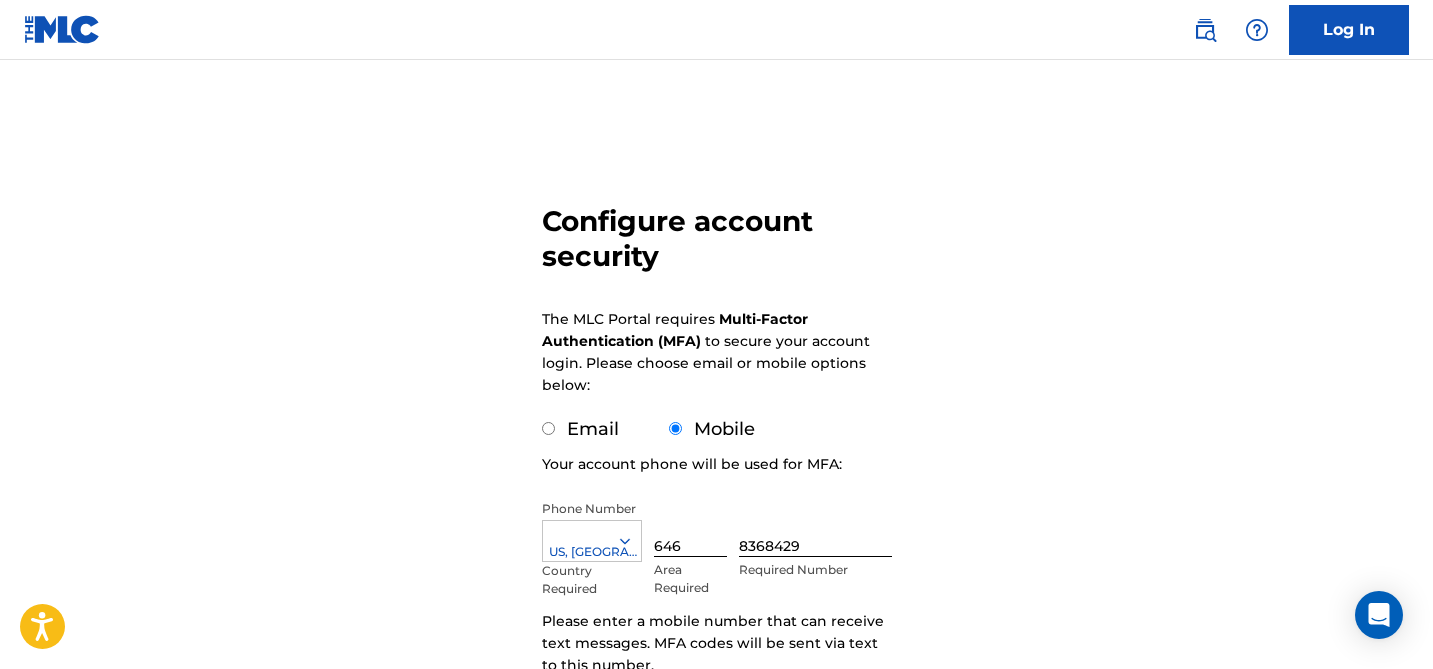 scroll, scrollTop: 239, scrollLeft: 0, axis: vertical 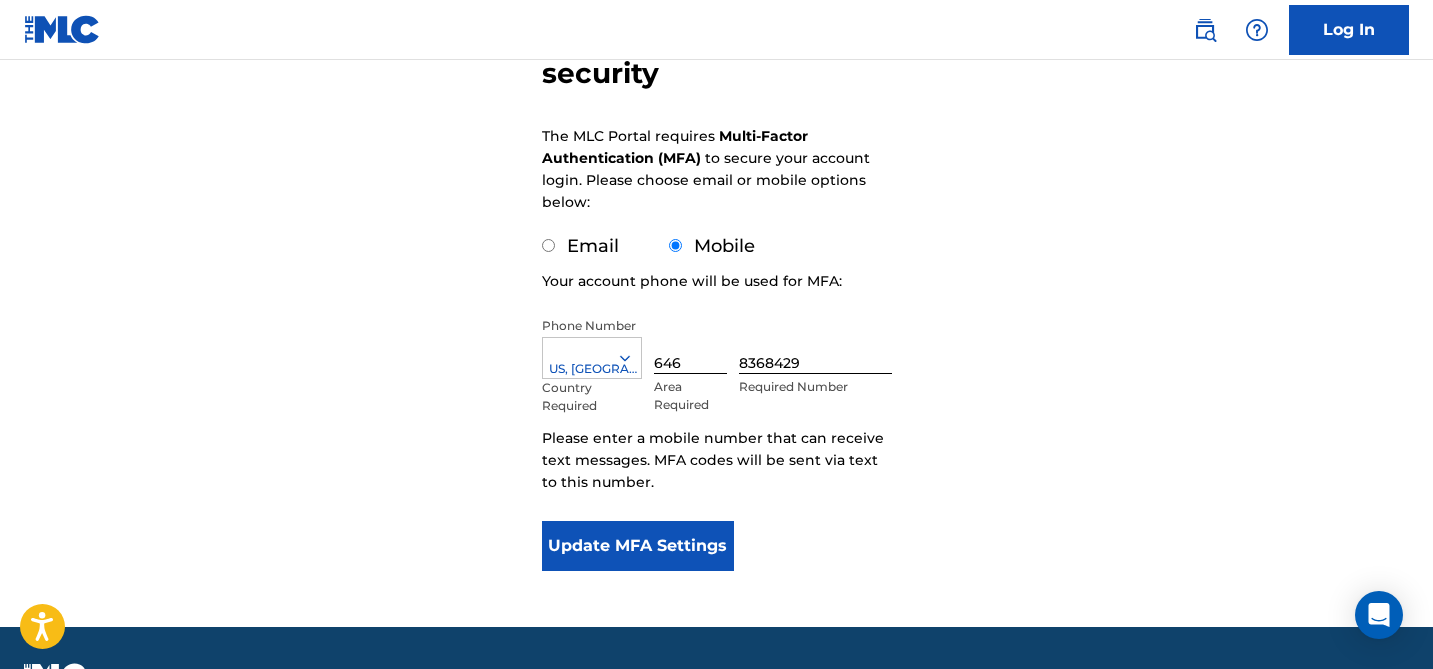 click on "Update MFA Settings" at bounding box center (638, 546) 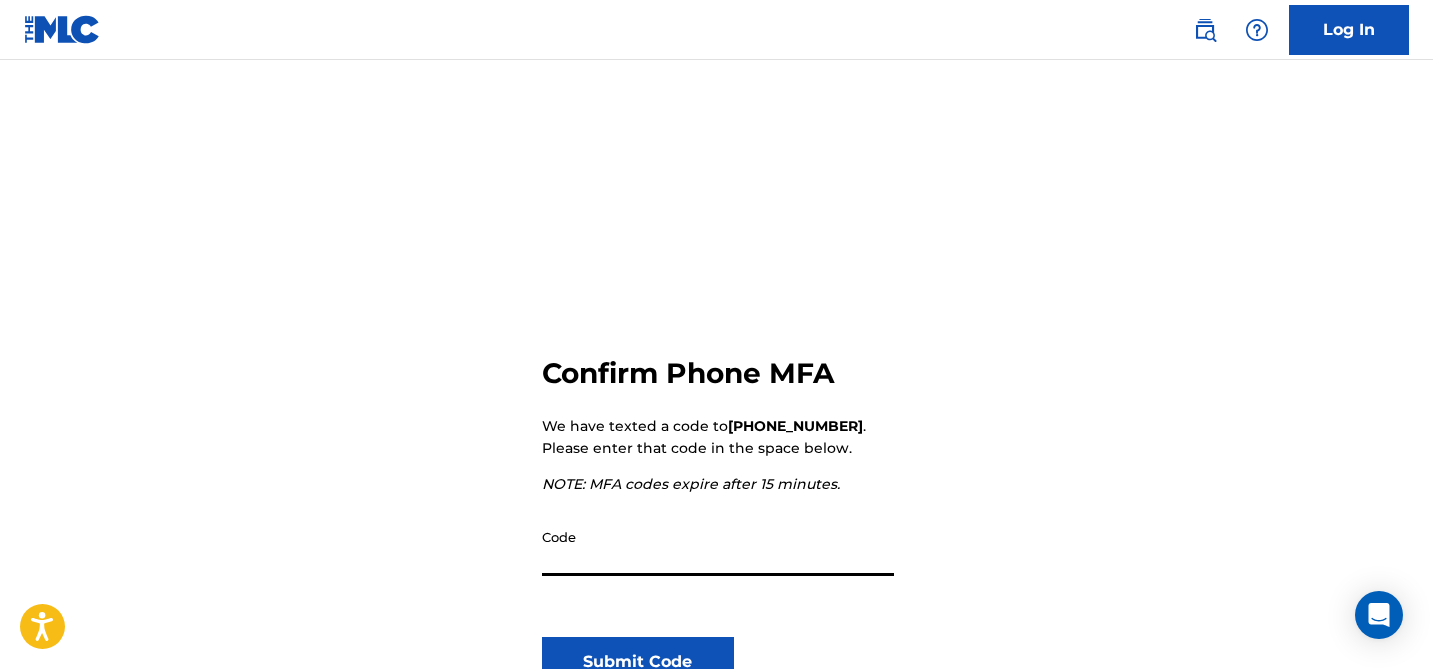 scroll, scrollTop: 24, scrollLeft: 0, axis: vertical 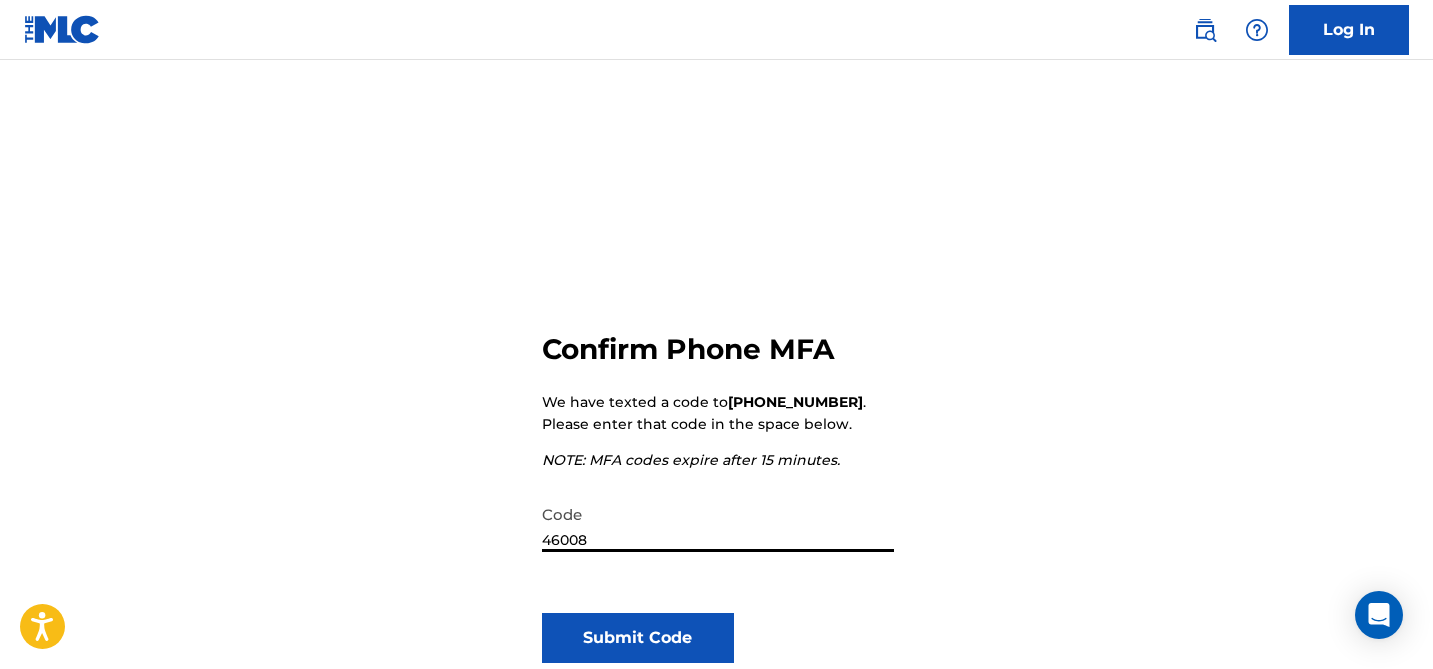 type on "460086" 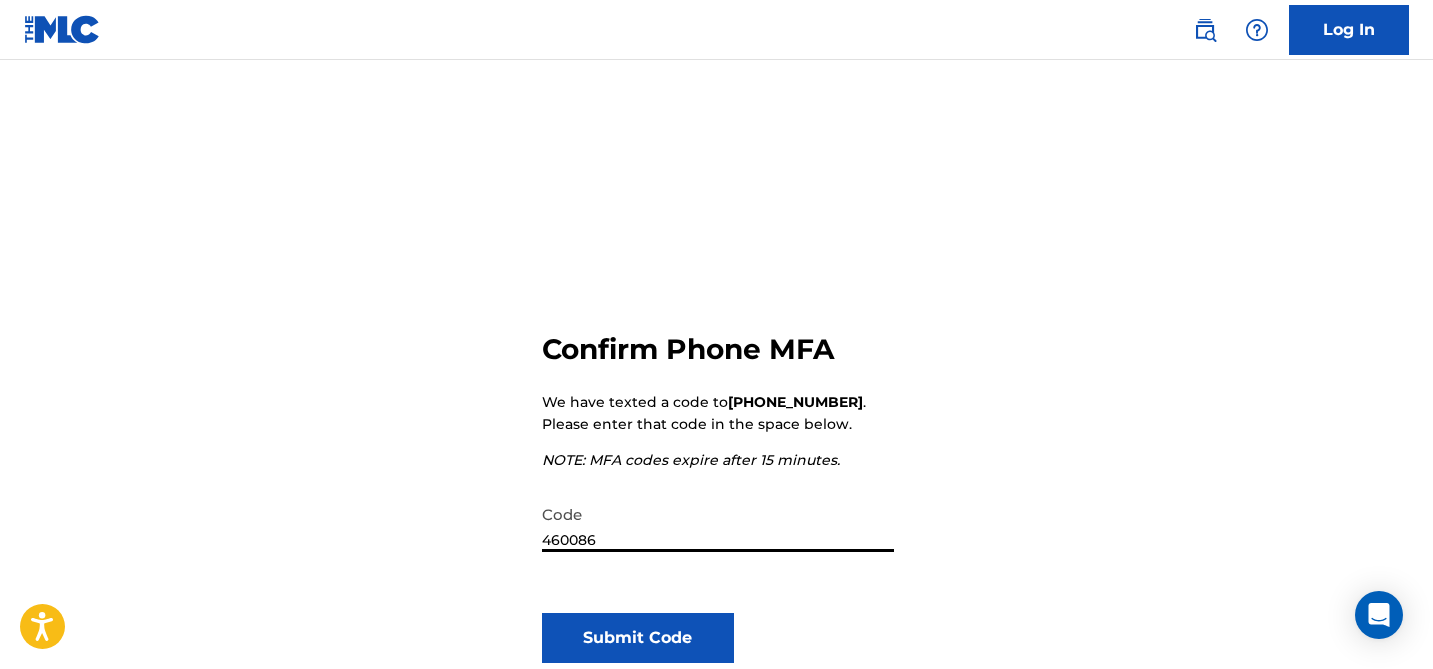 click on "Submit Code" at bounding box center [638, 638] 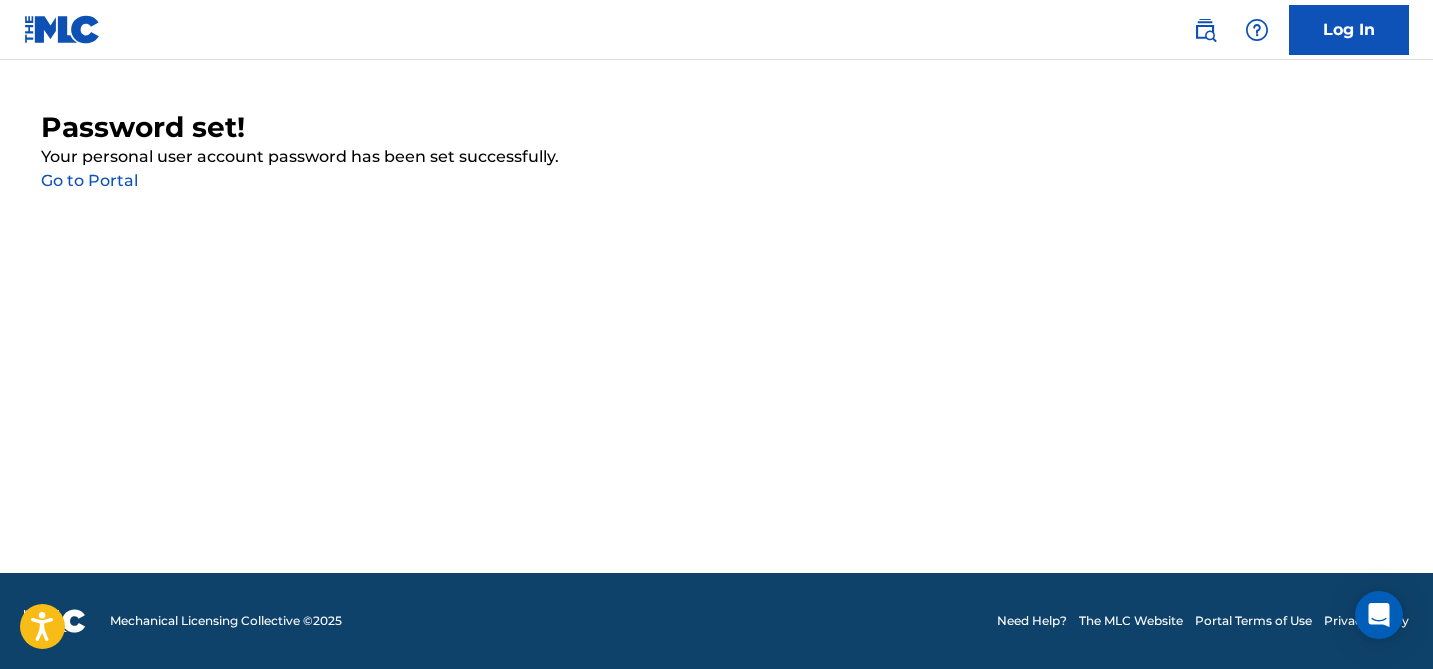 click on "Password set! Your personal user account password has been set successfully. Go to Portal" at bounding box center (717, 151) 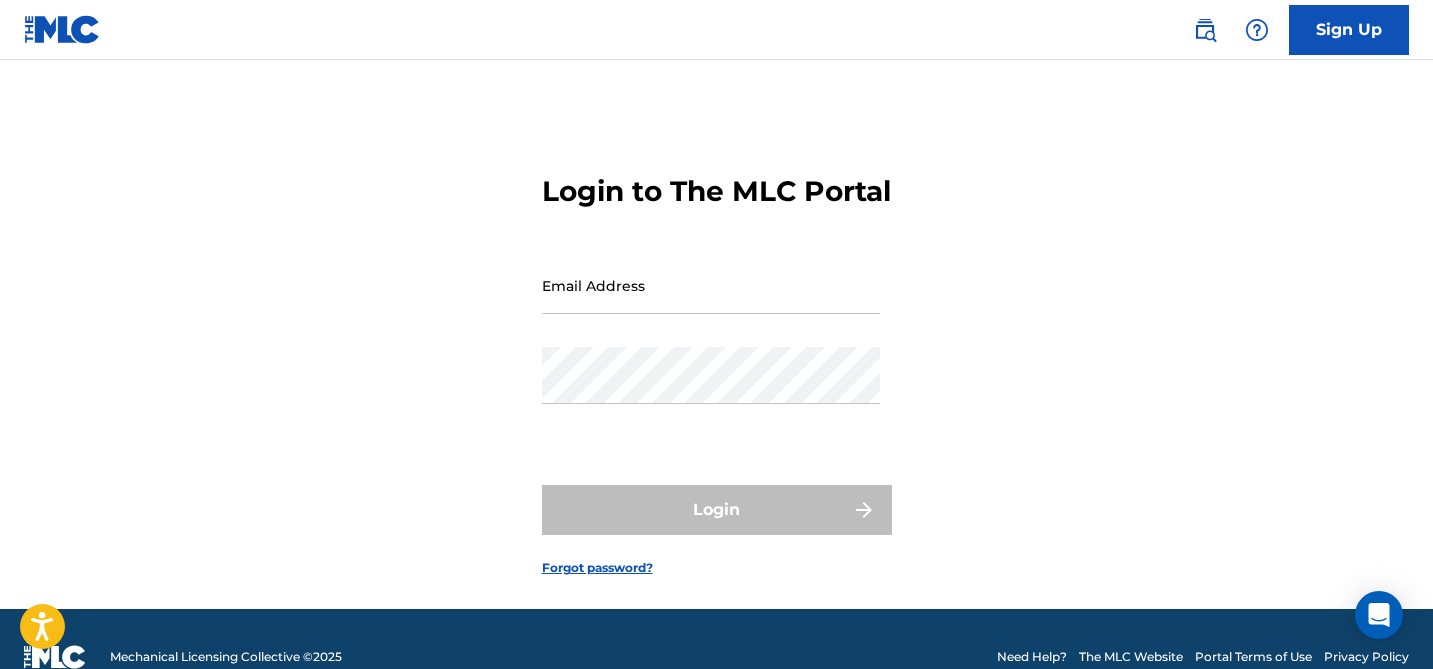 click on "Email Address" at bounding box center (711, 285) 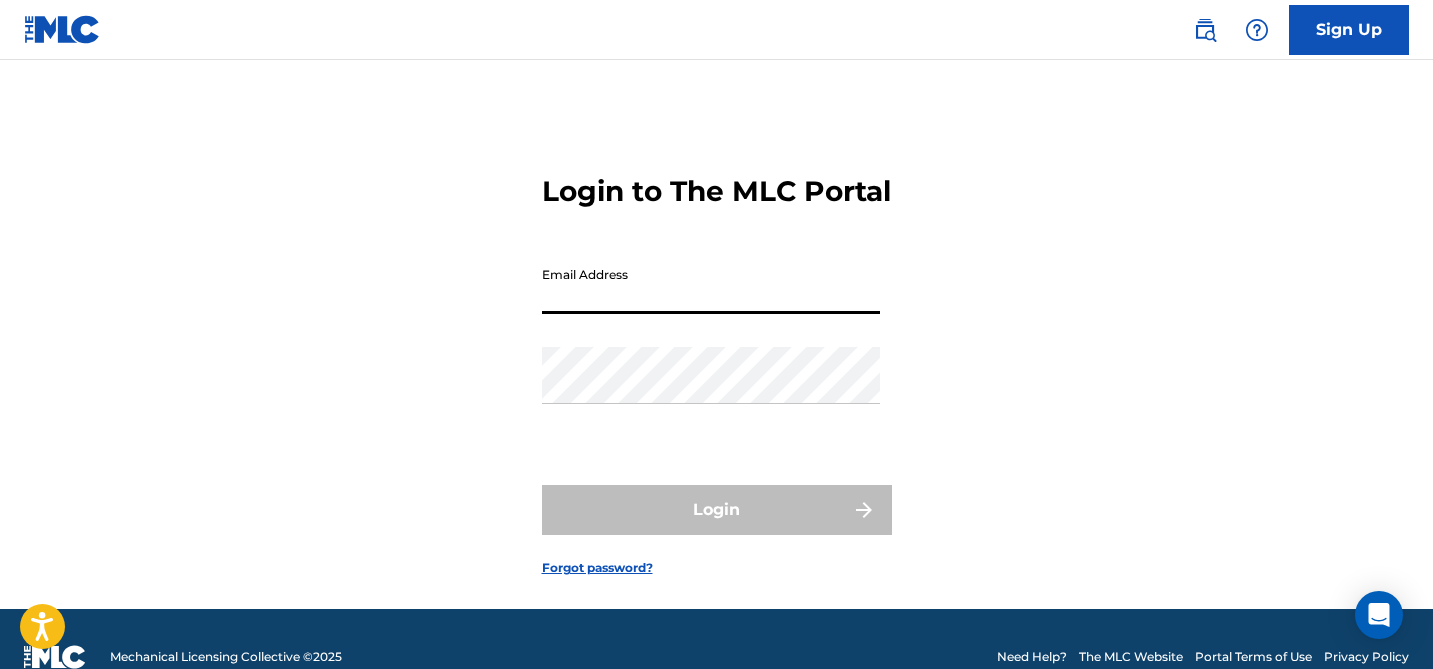 type on "[EMAIL_ADDRESS][DOMAIN_NAME]" 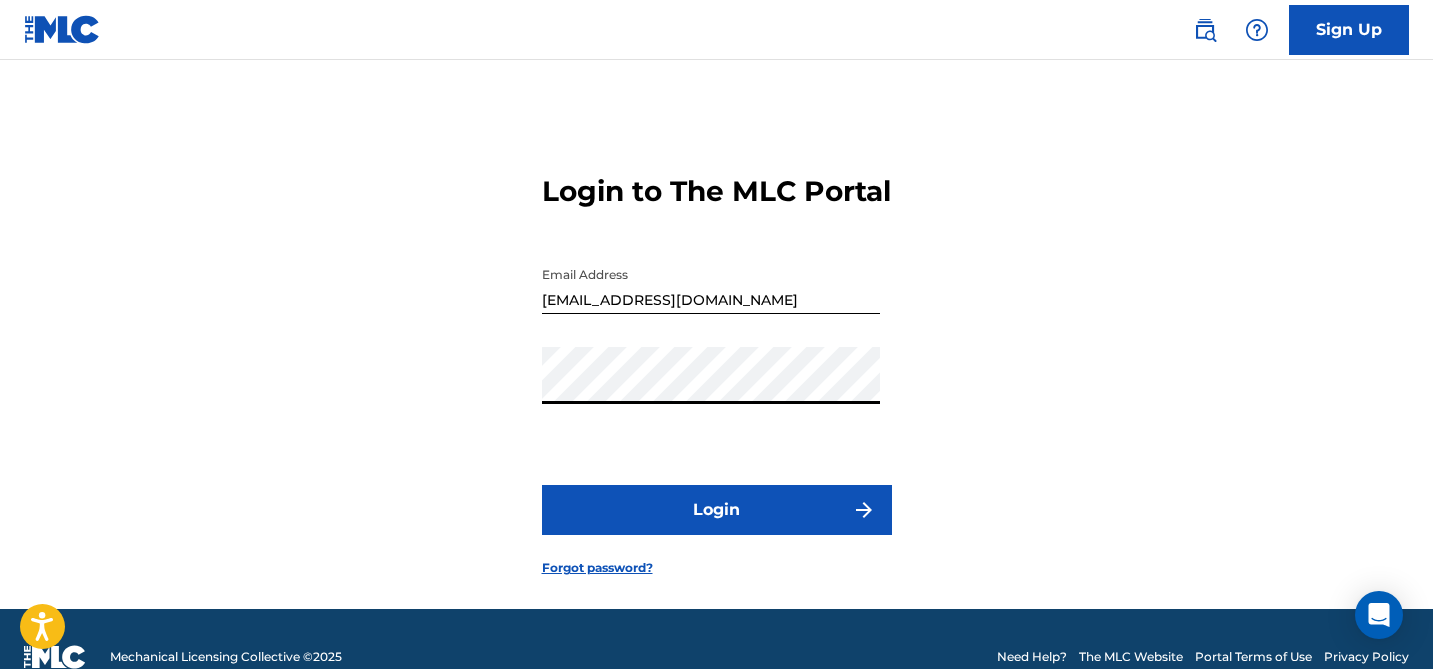 click on "Login" at bounding box center (717, 510) 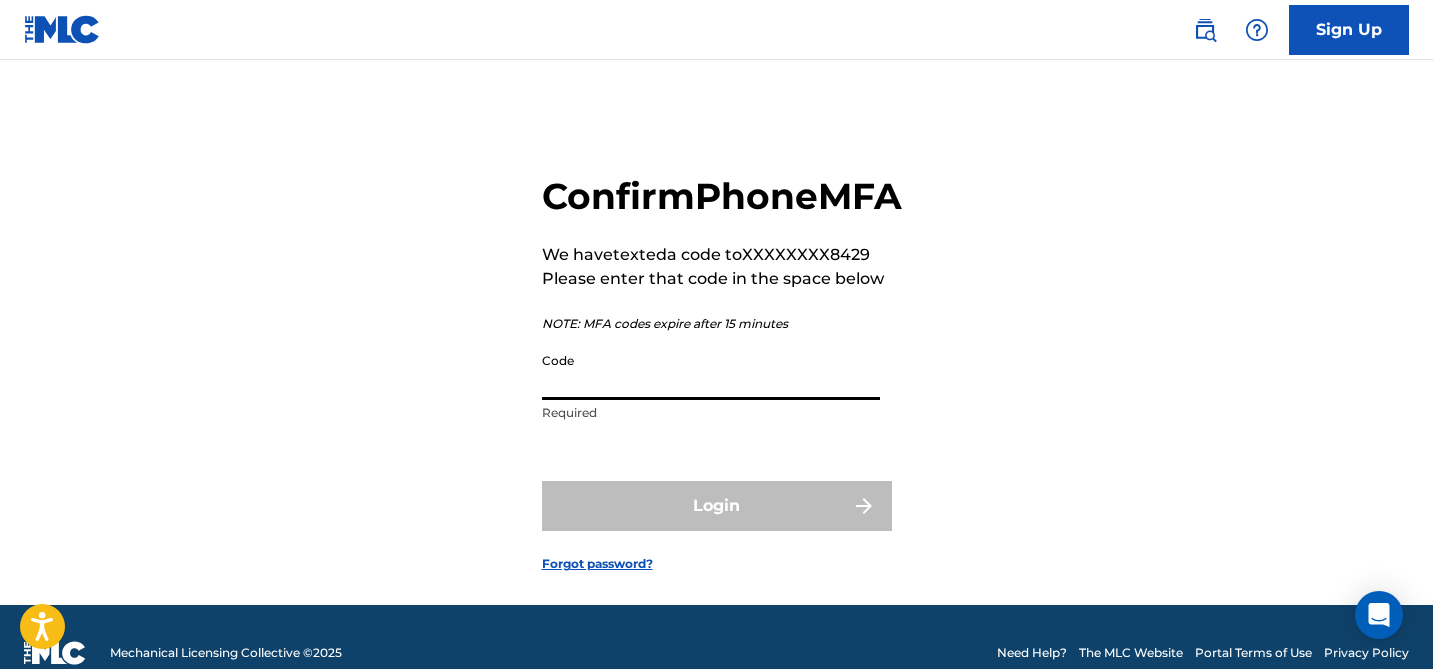 click on "Code" at bounding box center (711, 371) 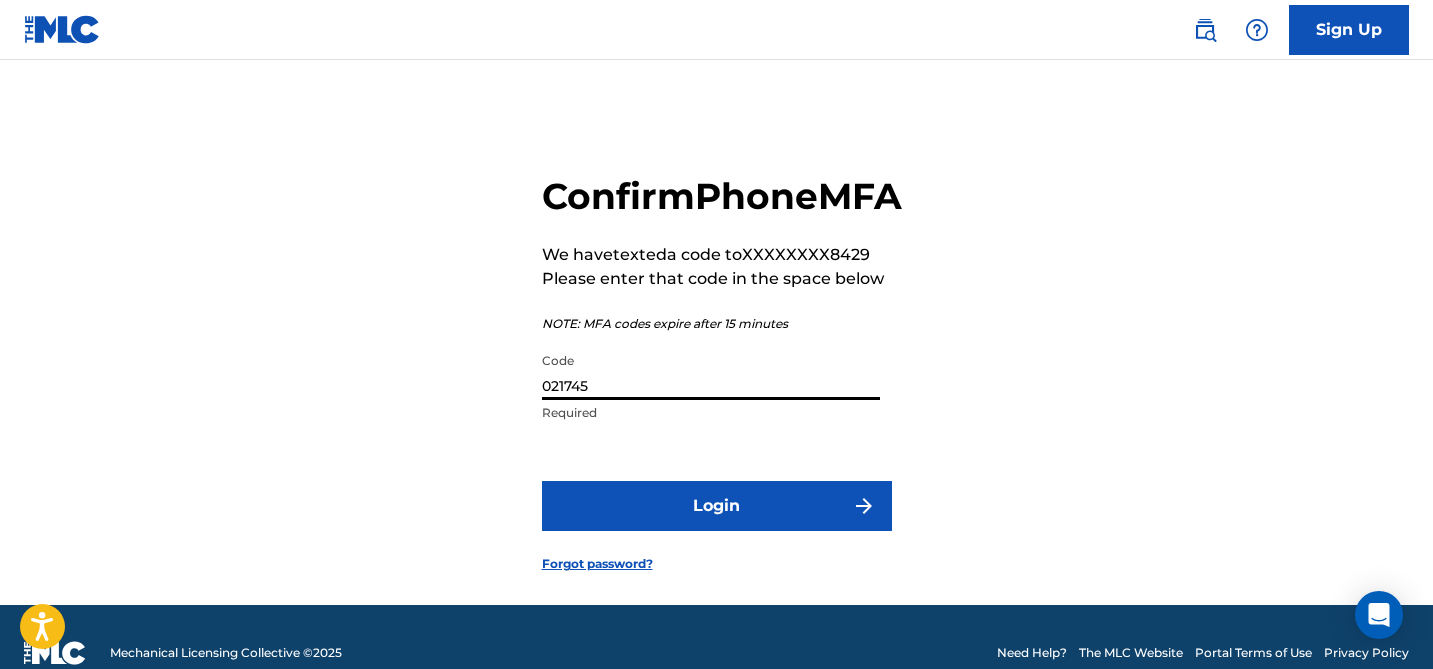 type on "021745" 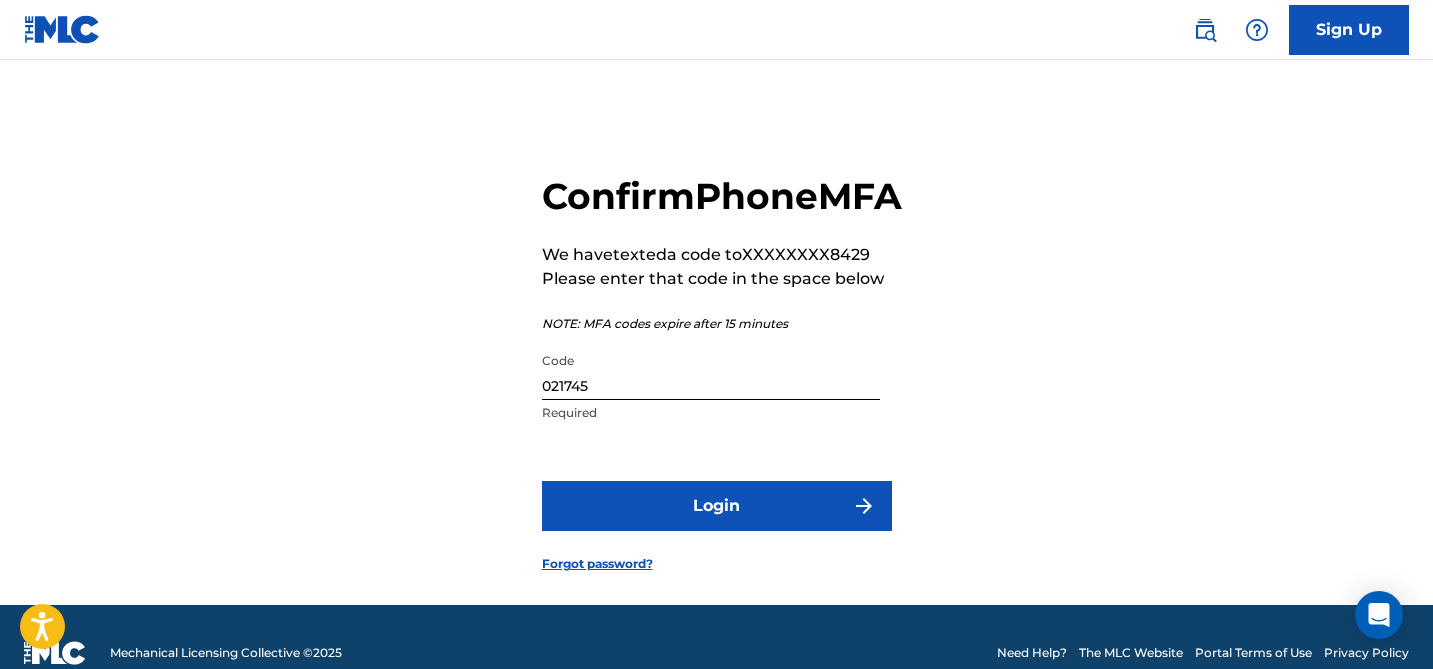 click on "Login" at bounding box center (717, 506) 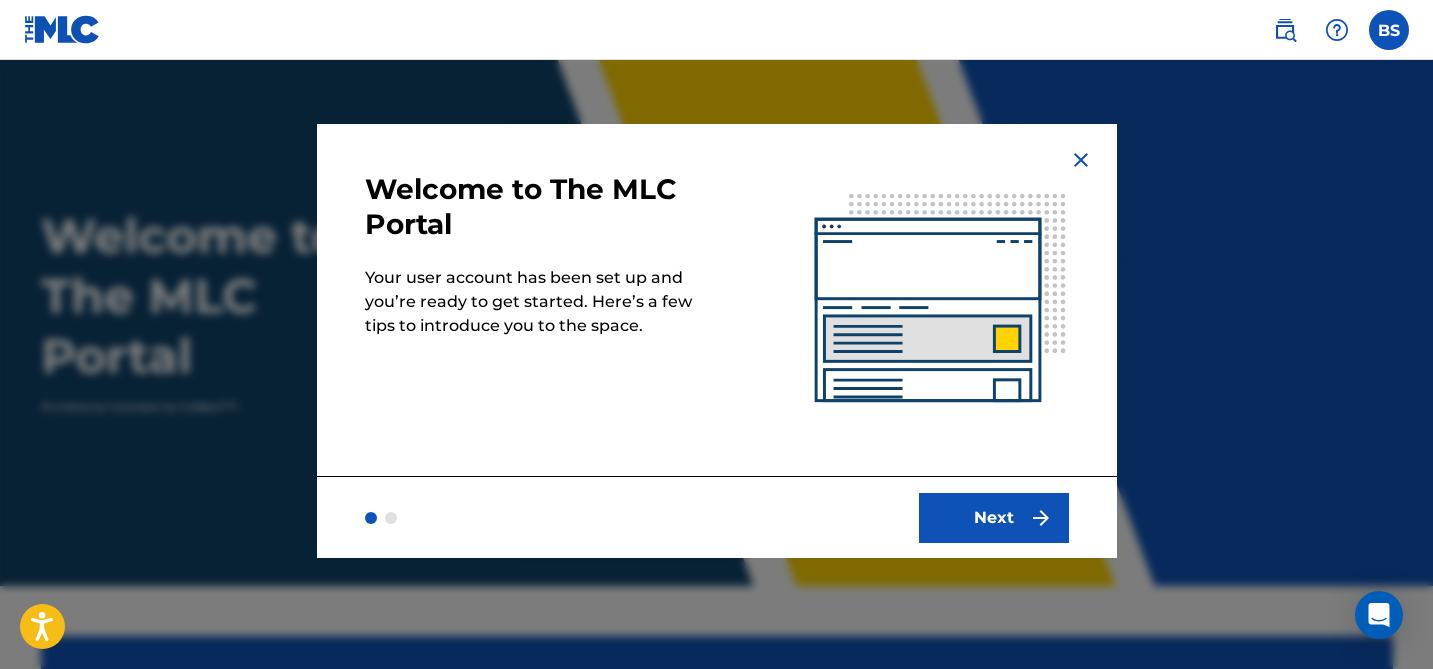 scroll, scrollTop: 0, scrollLeft: 0, axis: both 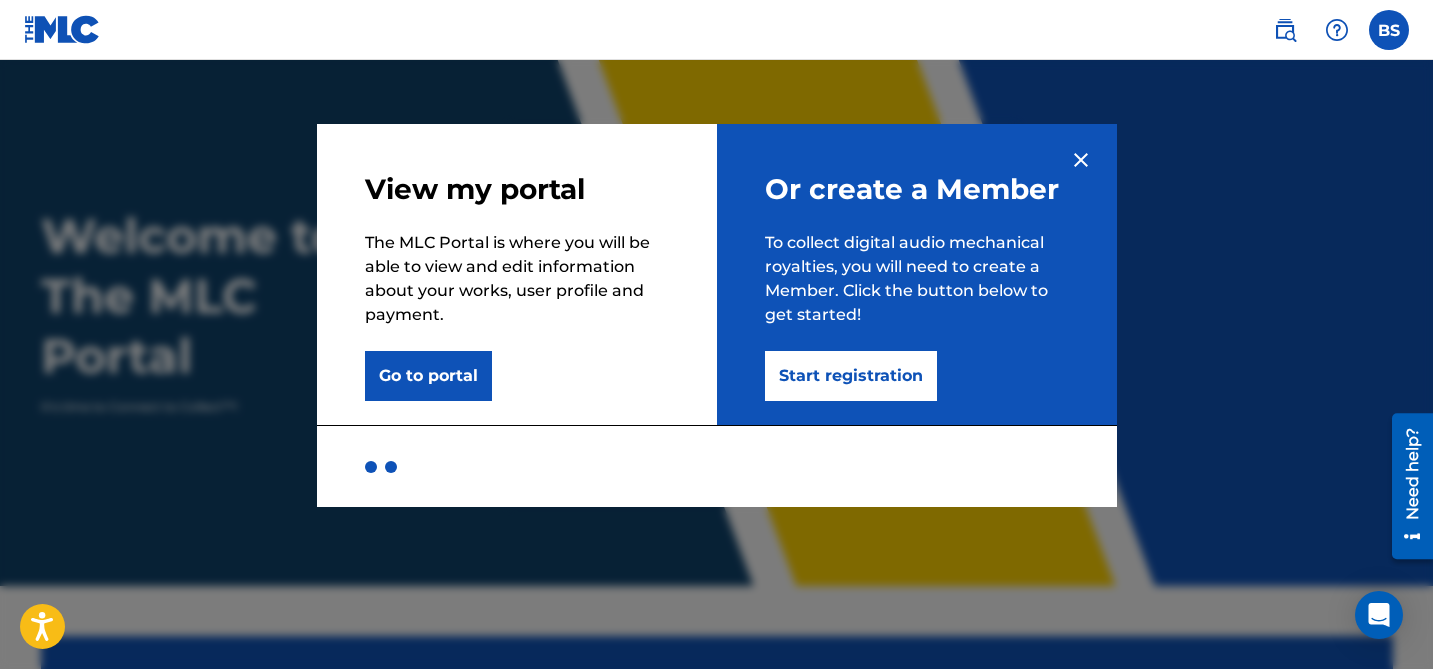 click on "Start registration" at bounding box center [851, 376] 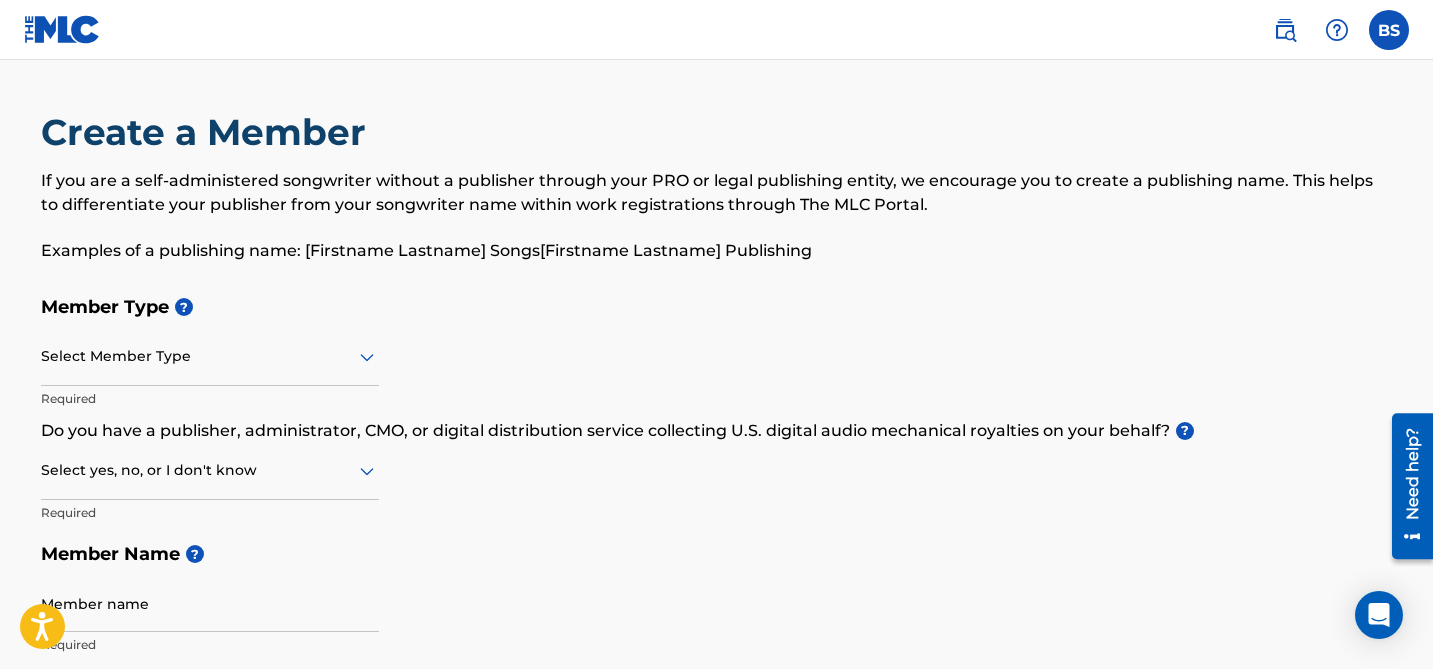 click at bounding box center [210, 356] 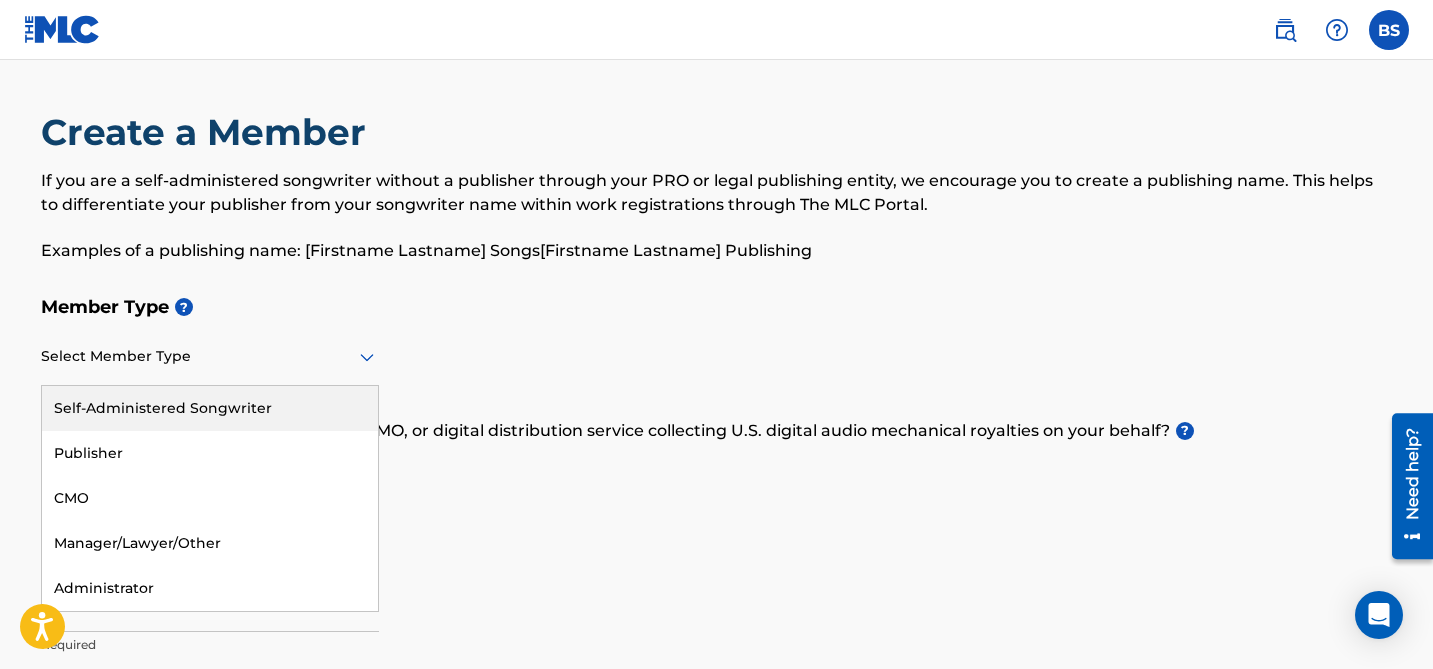 click on "Self-Administered Songwriter" at bounding box center [210, 408] 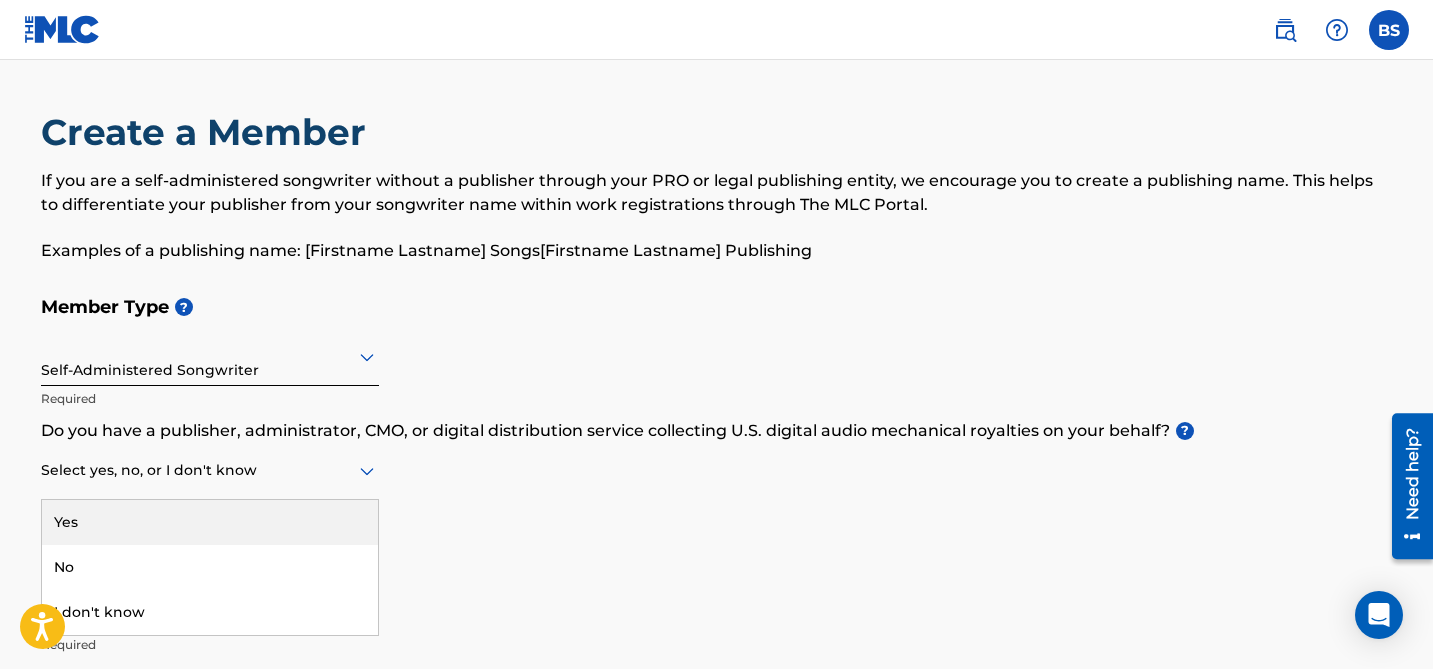 click at bounding box center [210, 470] 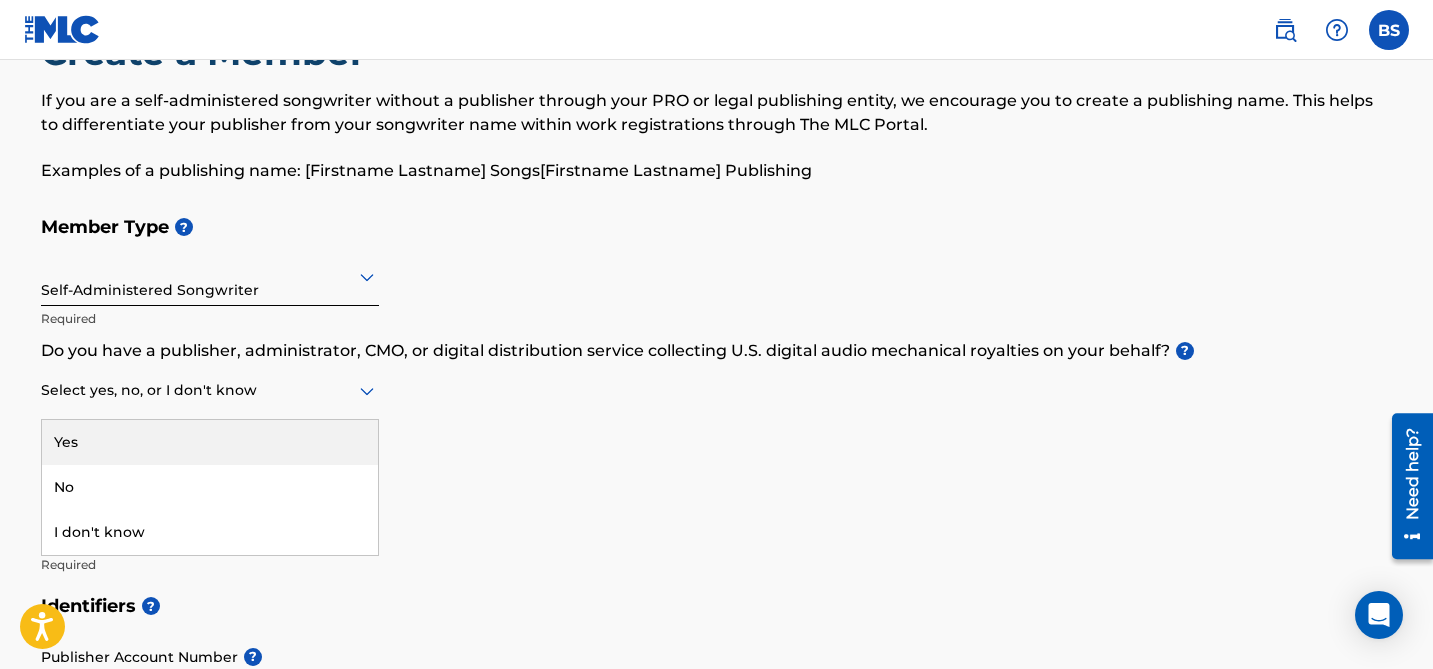 scroll, scrollTop: 104, scrollLeft: 0, axis: vertical 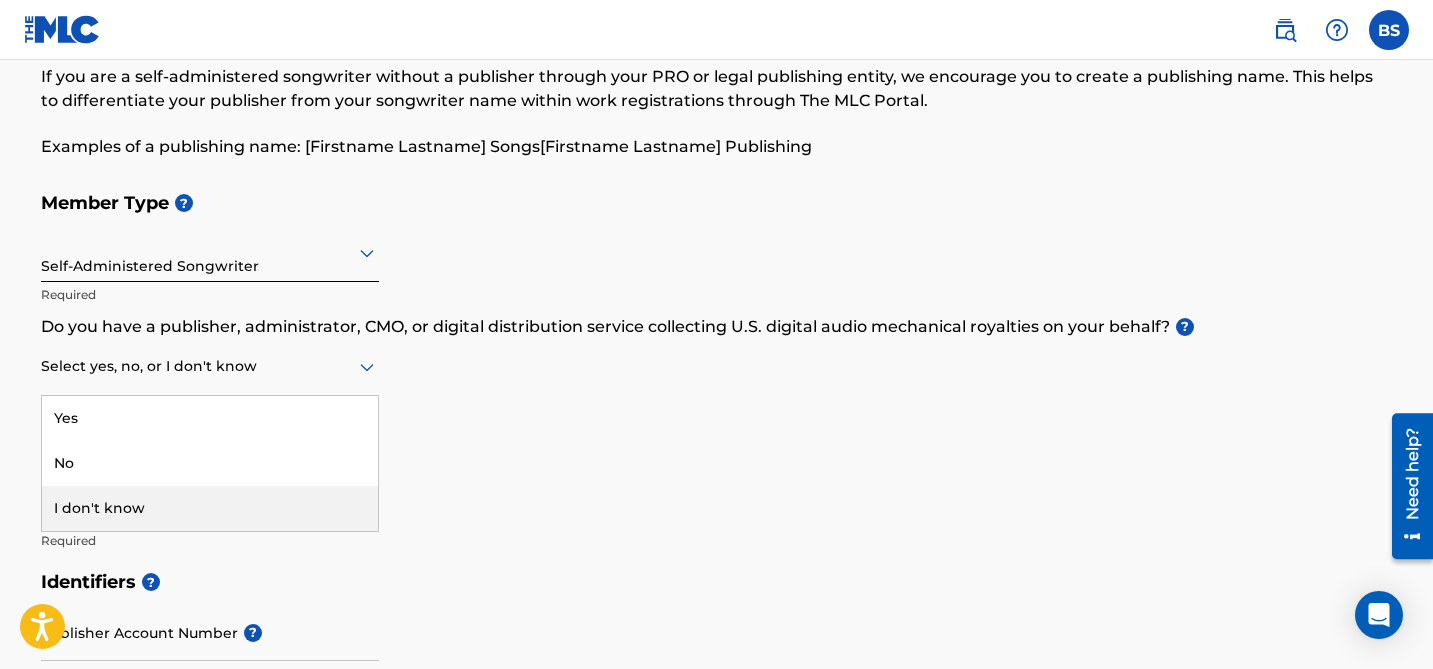 click on "I don't know" at bounding box center (210, 508) 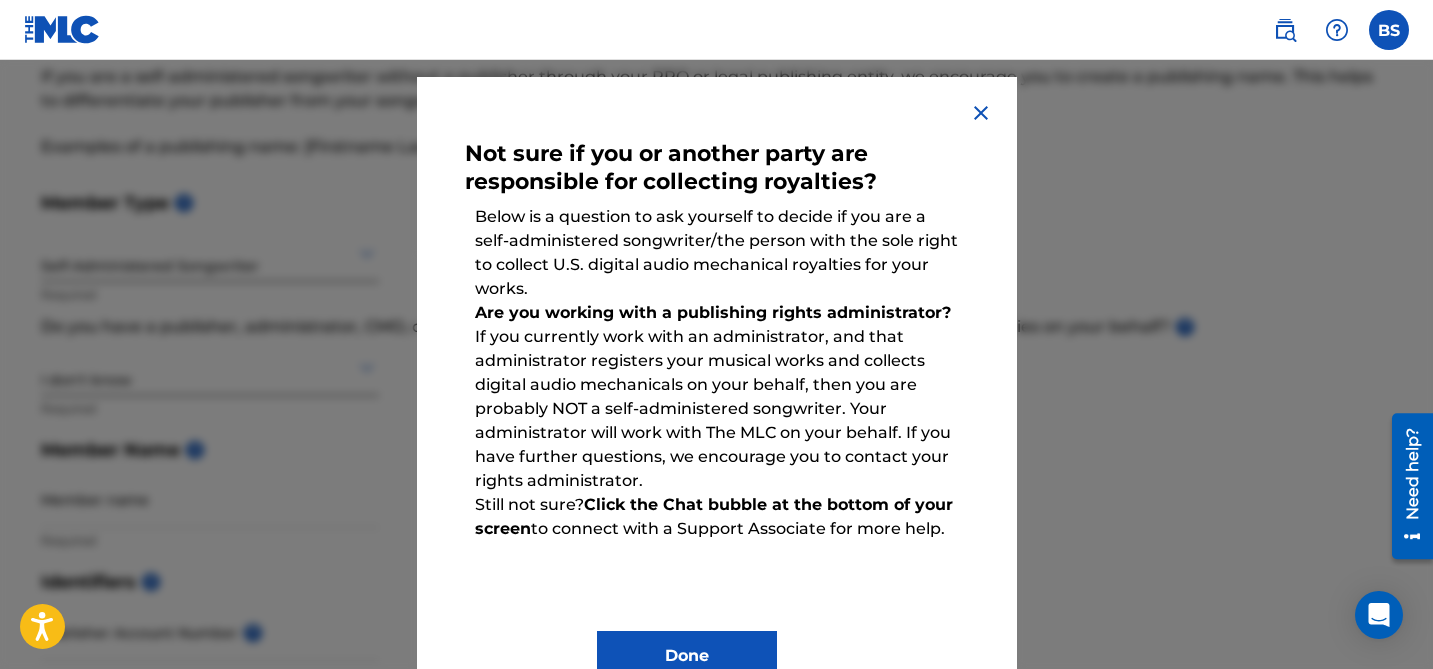 scroll, scrollTop: 49, scrollLeft: 0, axis: vertical 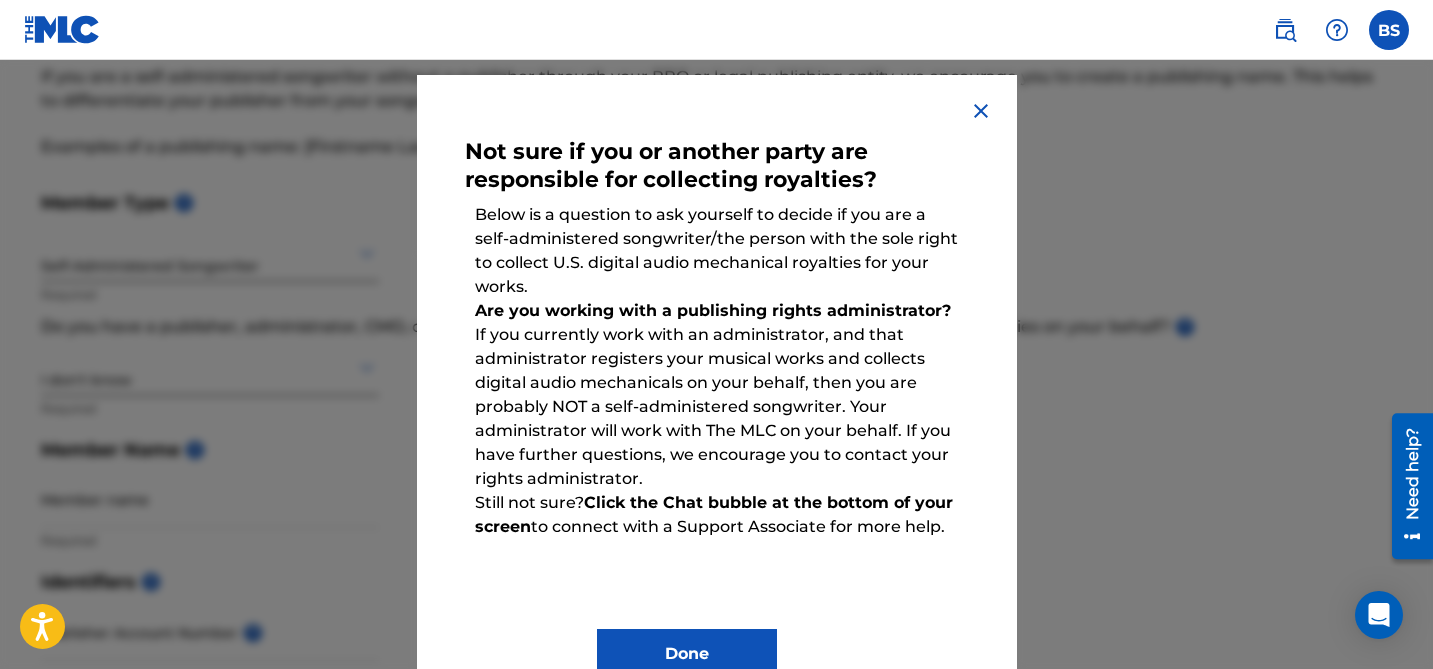 click at bounding box center (981, 111) 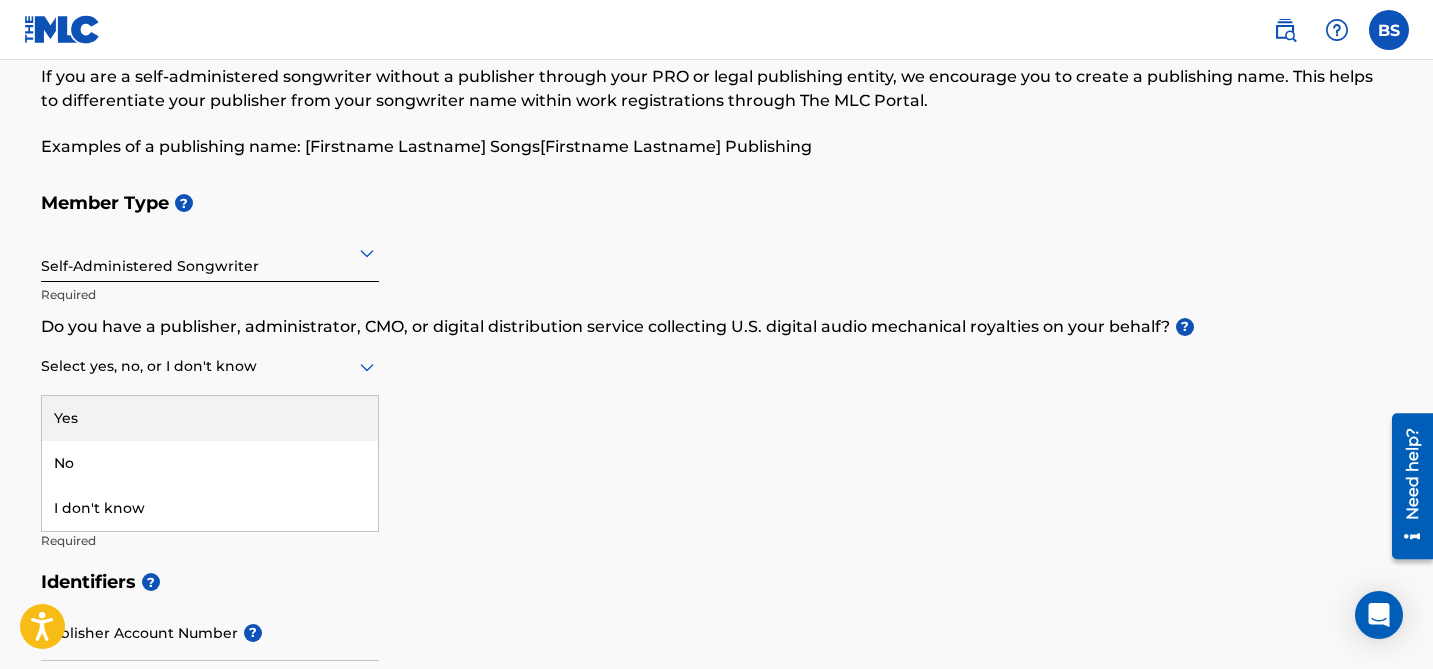 click at bounding box center [210, 366] 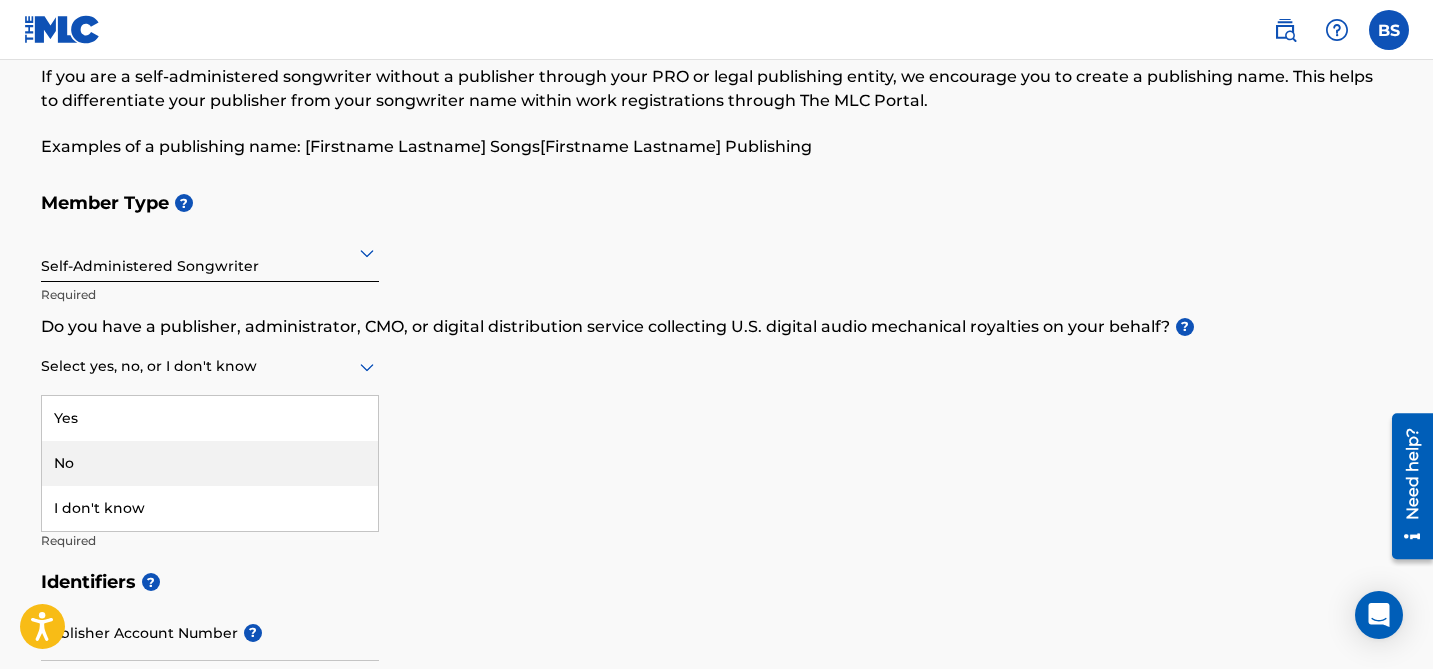 click on "No" at bounding box center (210, 463) 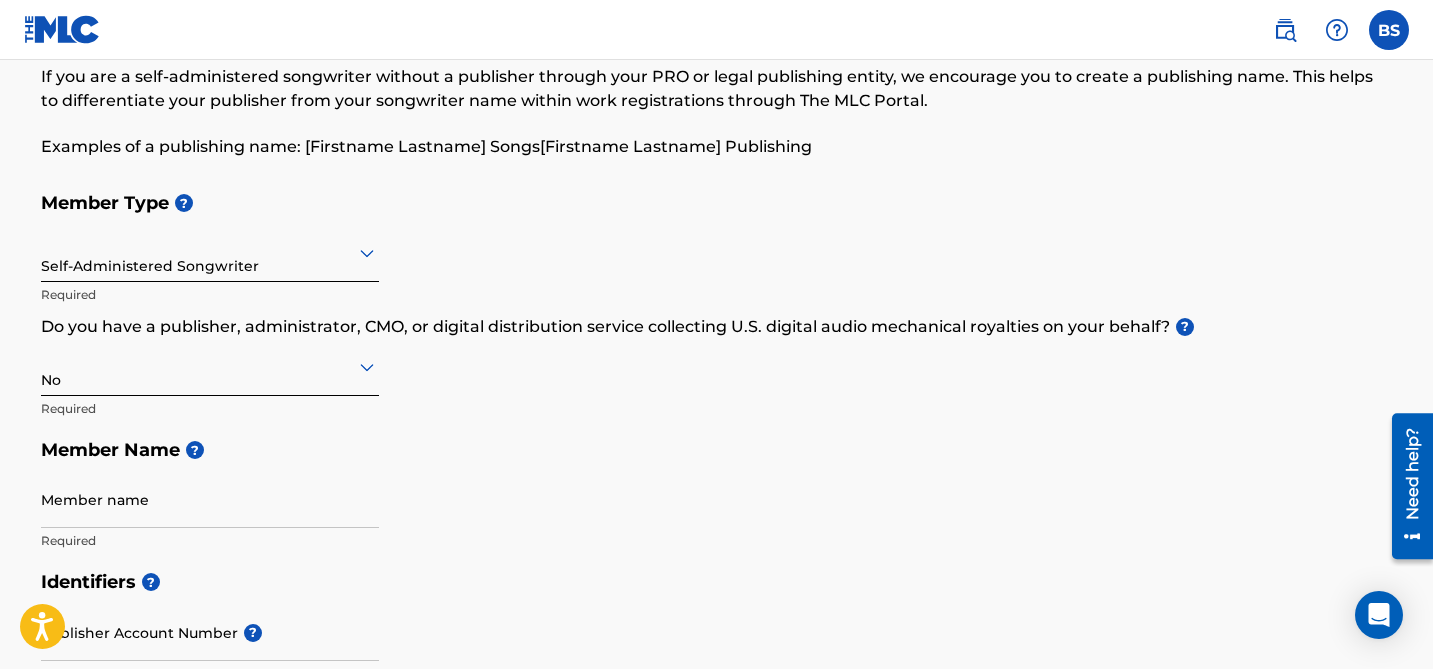 click on "Required" at bounding box center [210, 541] 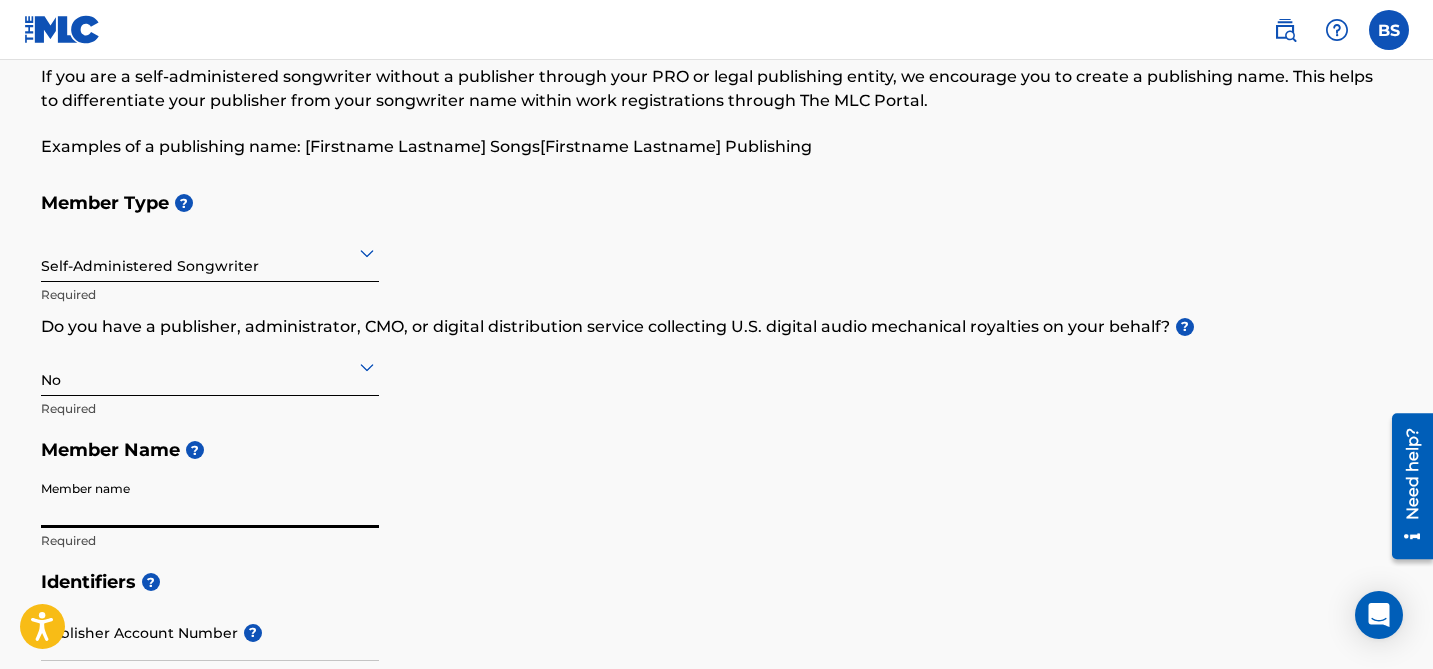 click on "Member name" at bounding box center (210, 499) 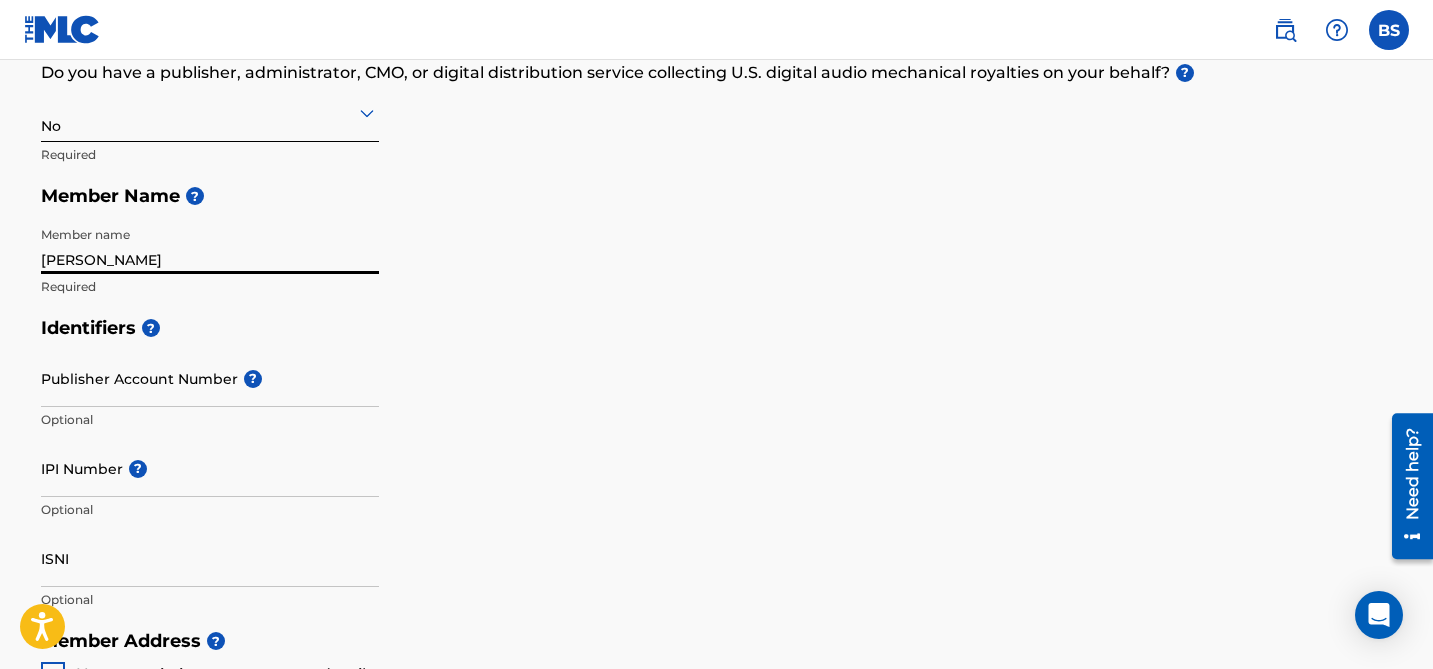 scroll, scrollTop: 368, scrollLeft: 0, axis: vertical 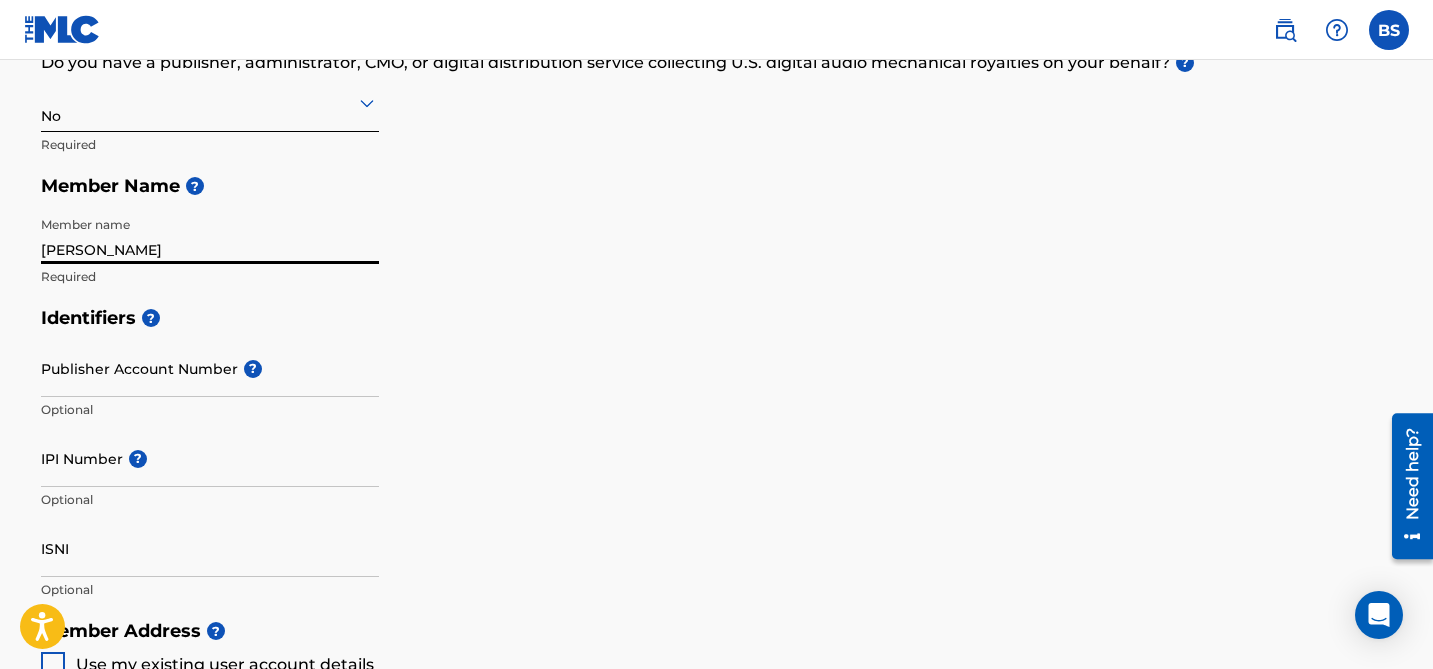 type on "[PERSON_NAME]" 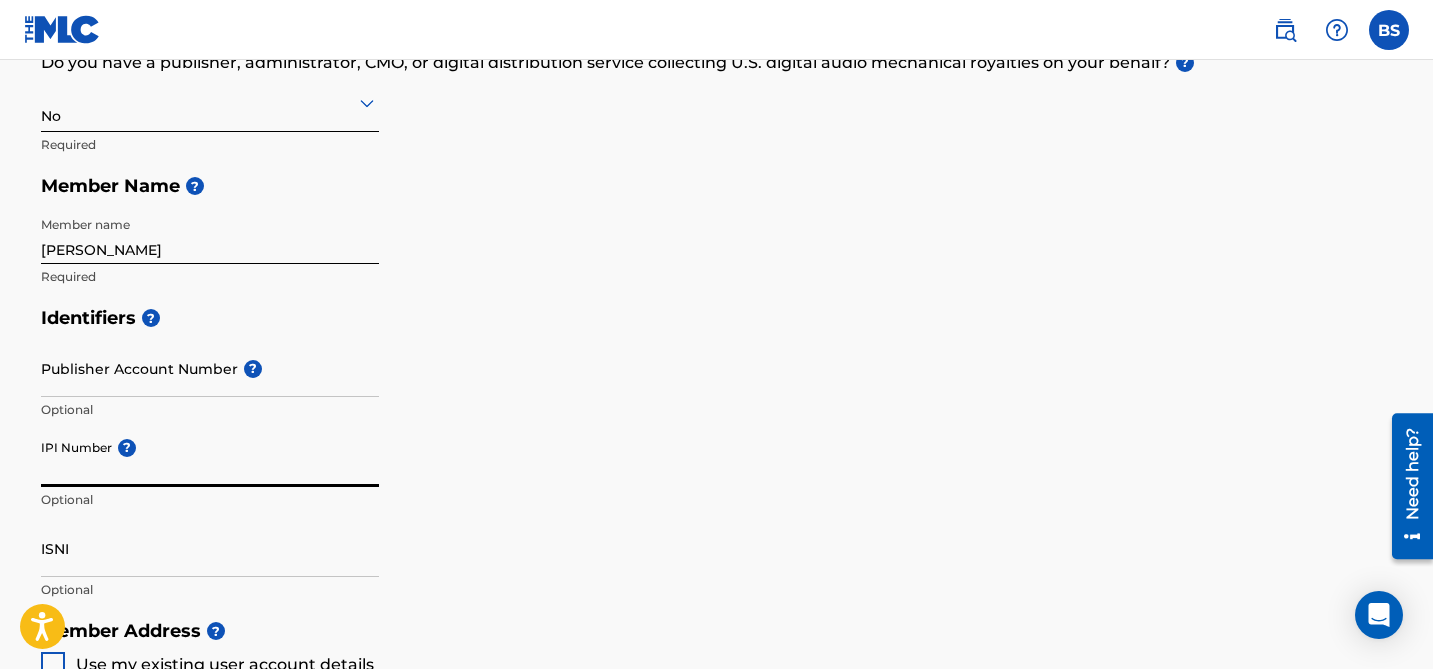 paste on "00366044758" 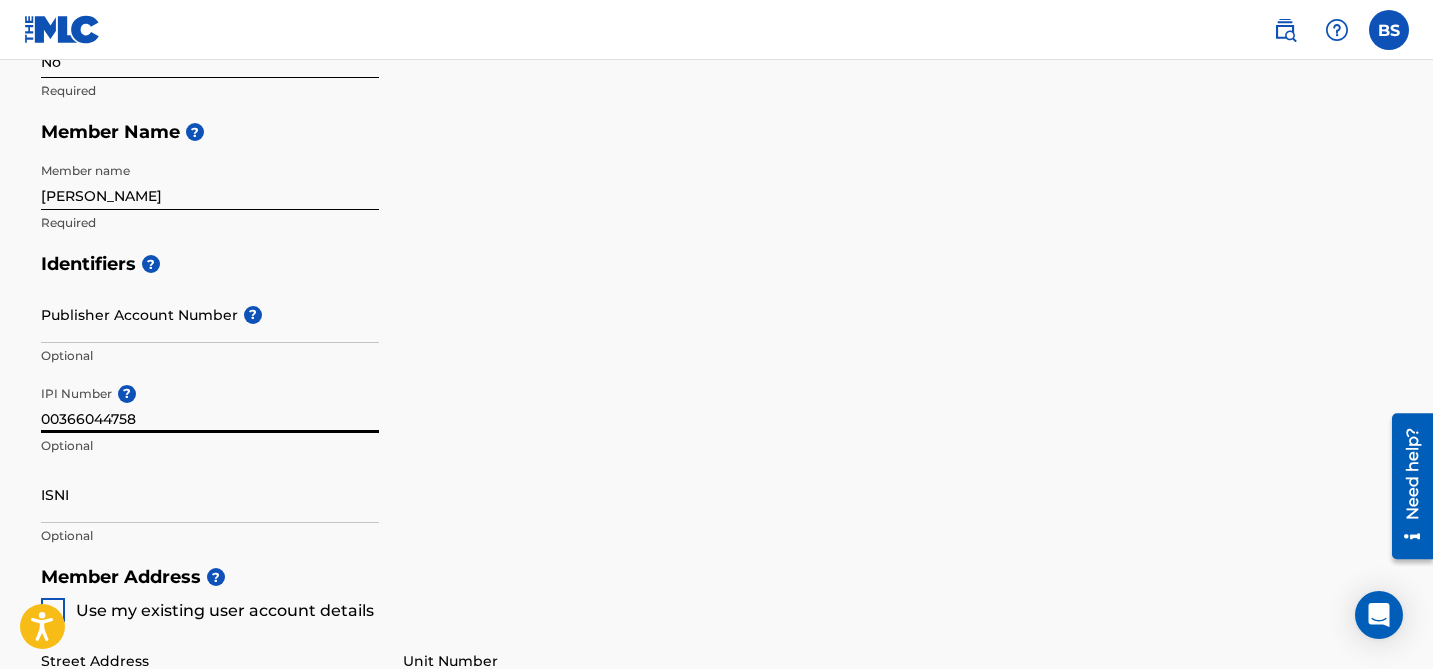 scroll, scrollTop: 463, scrollLeft: 0, axis: vertical 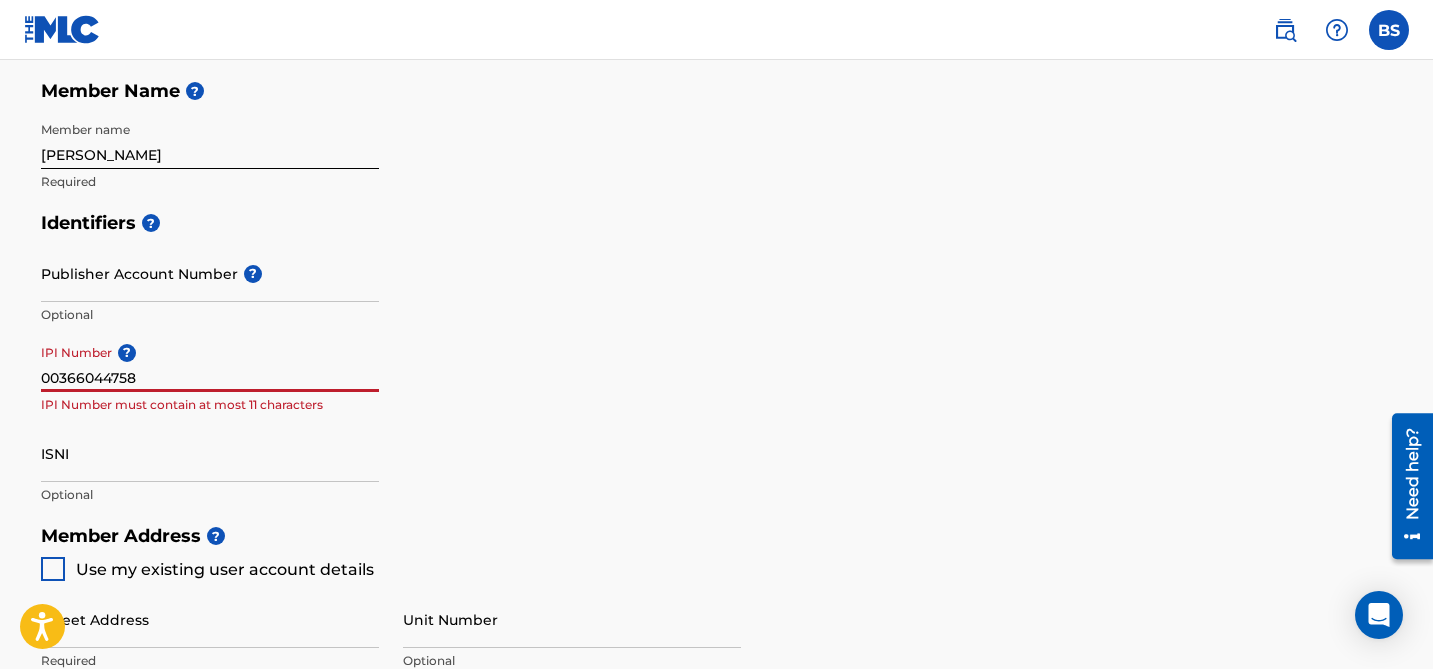 click on "00366044758" at bounding box center (210, 363) 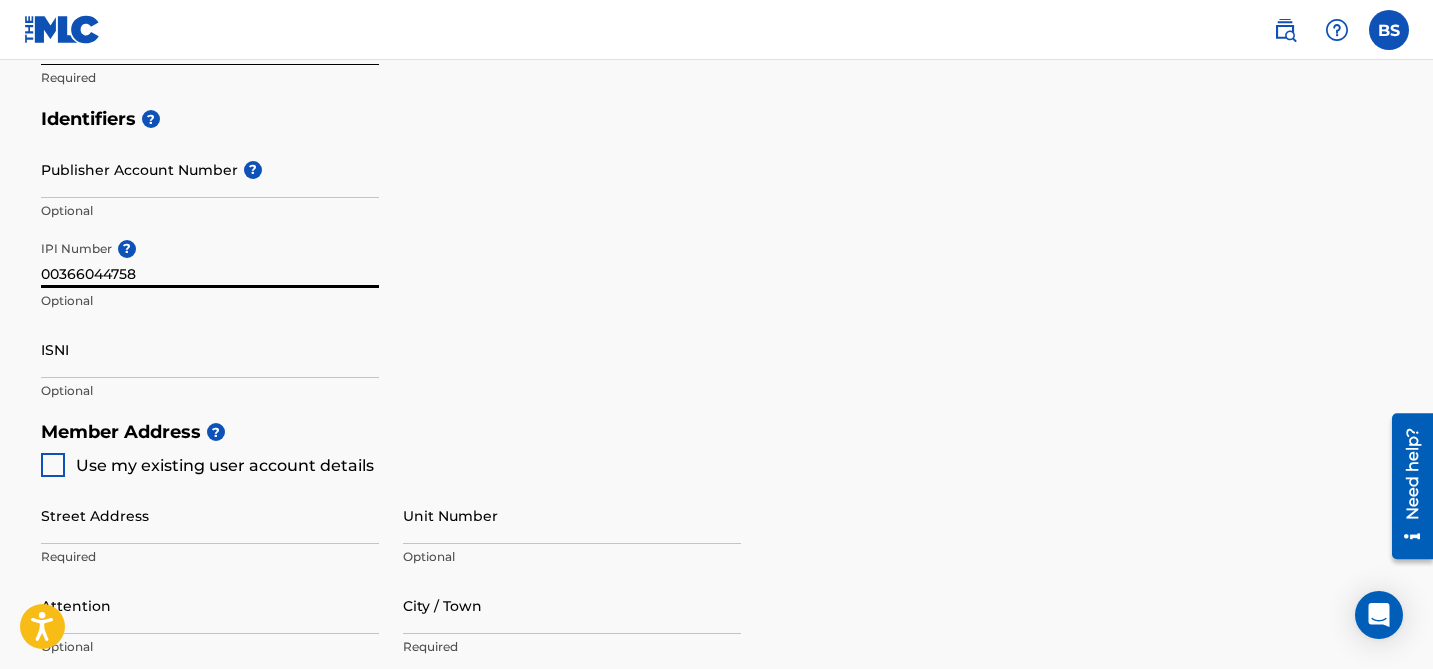 scroll, scrollTop: 623, scrollLeft: 0, axis: vertical 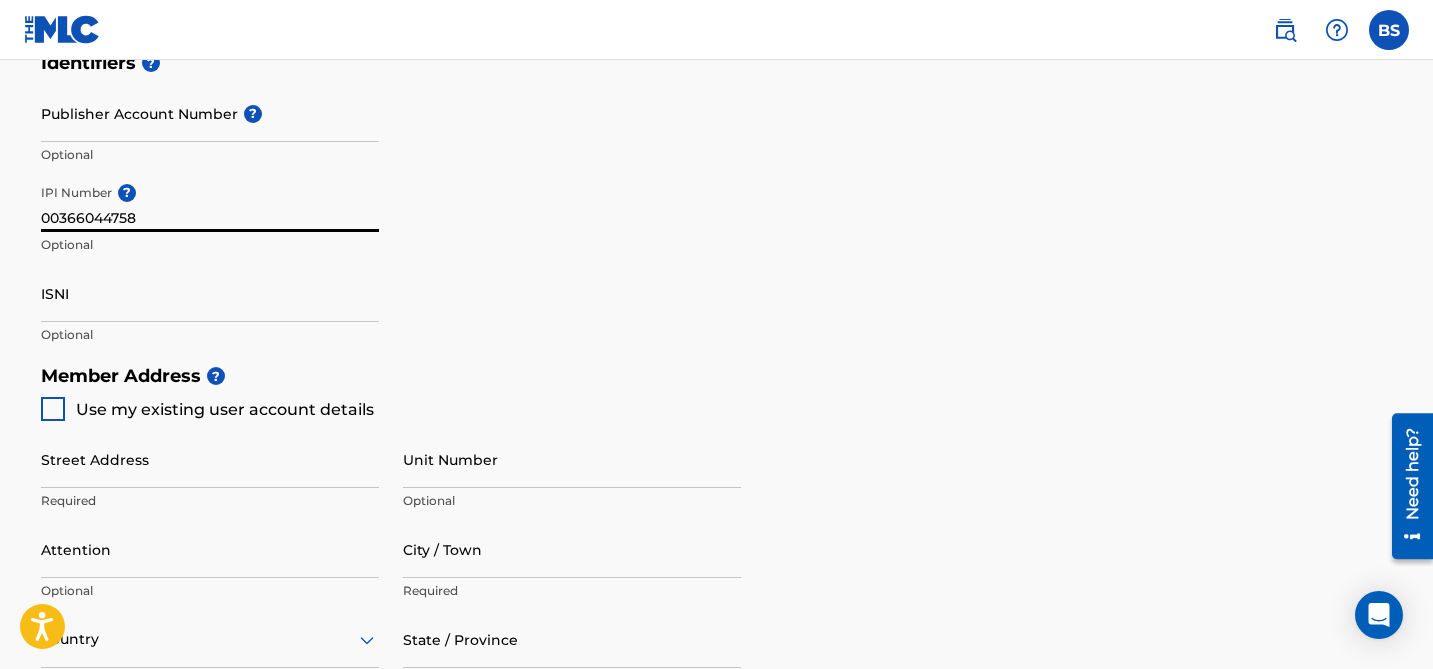 type on "00366044758" 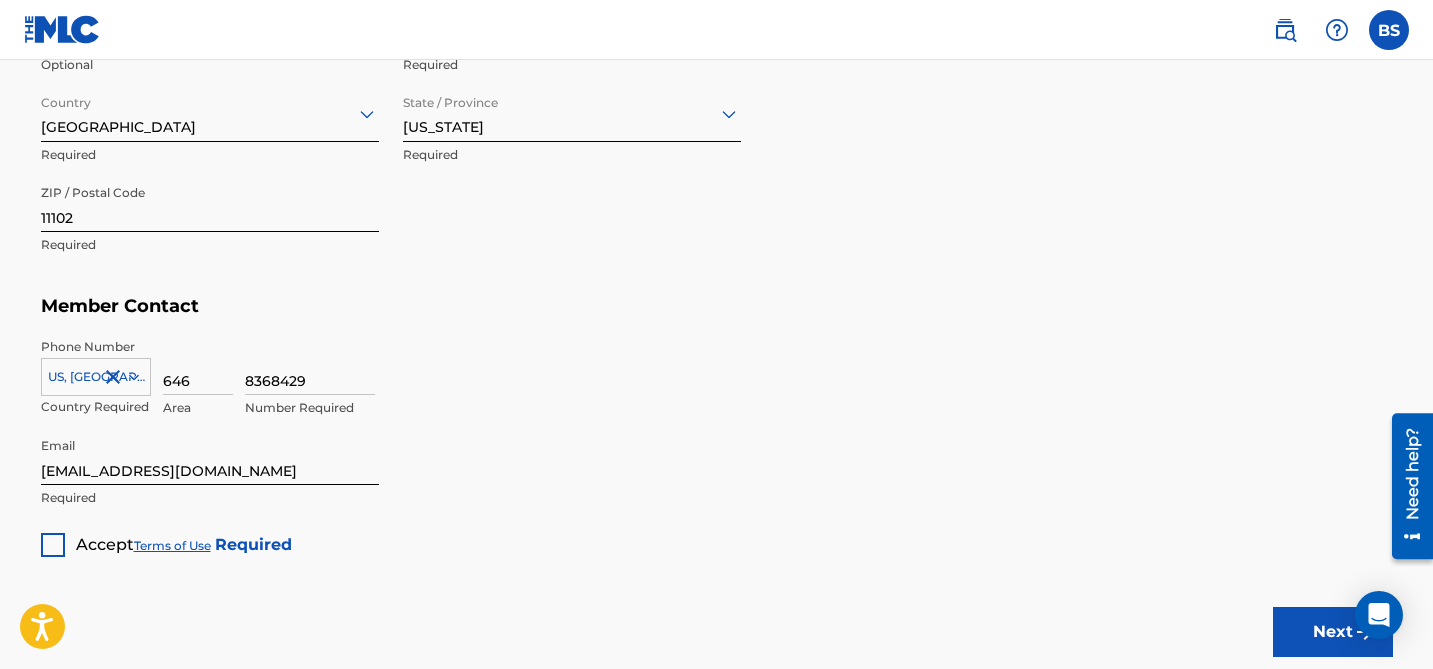 scroll, scrollTop: 1153, scrollLeft: 0, axis: vertical 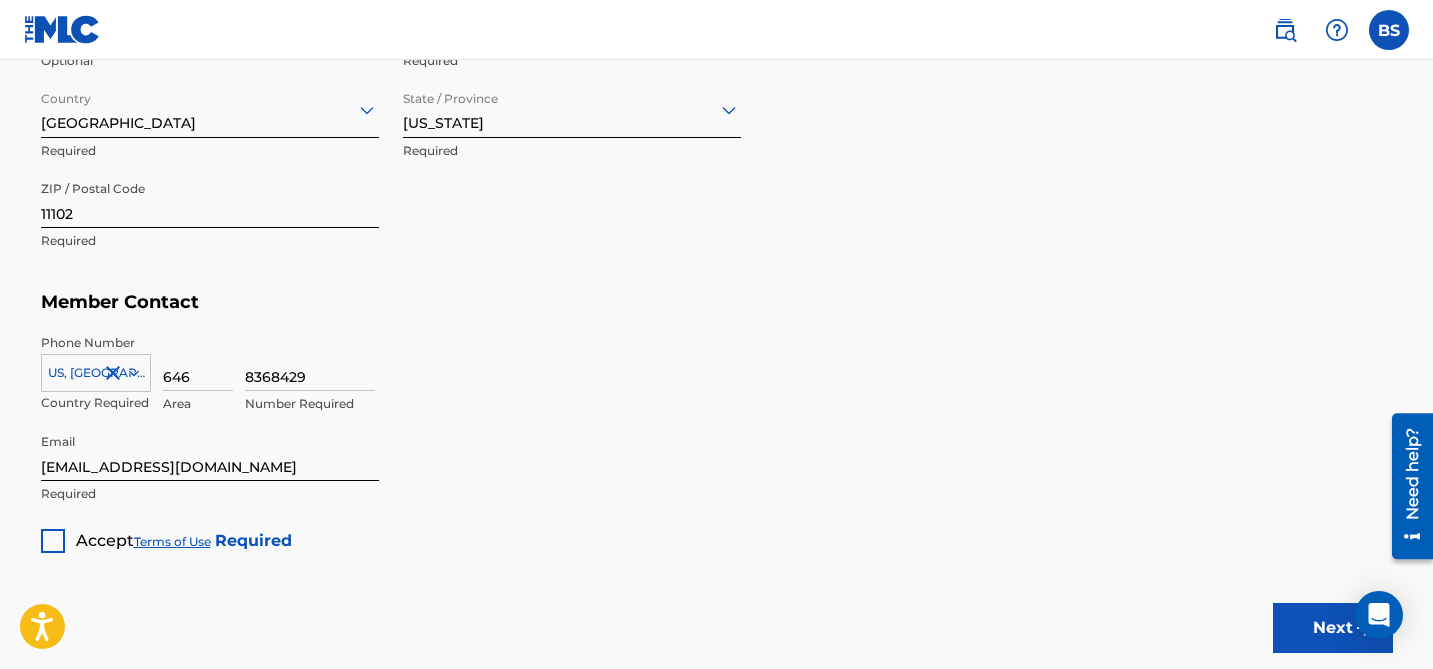click at bounding box center (53, 541) 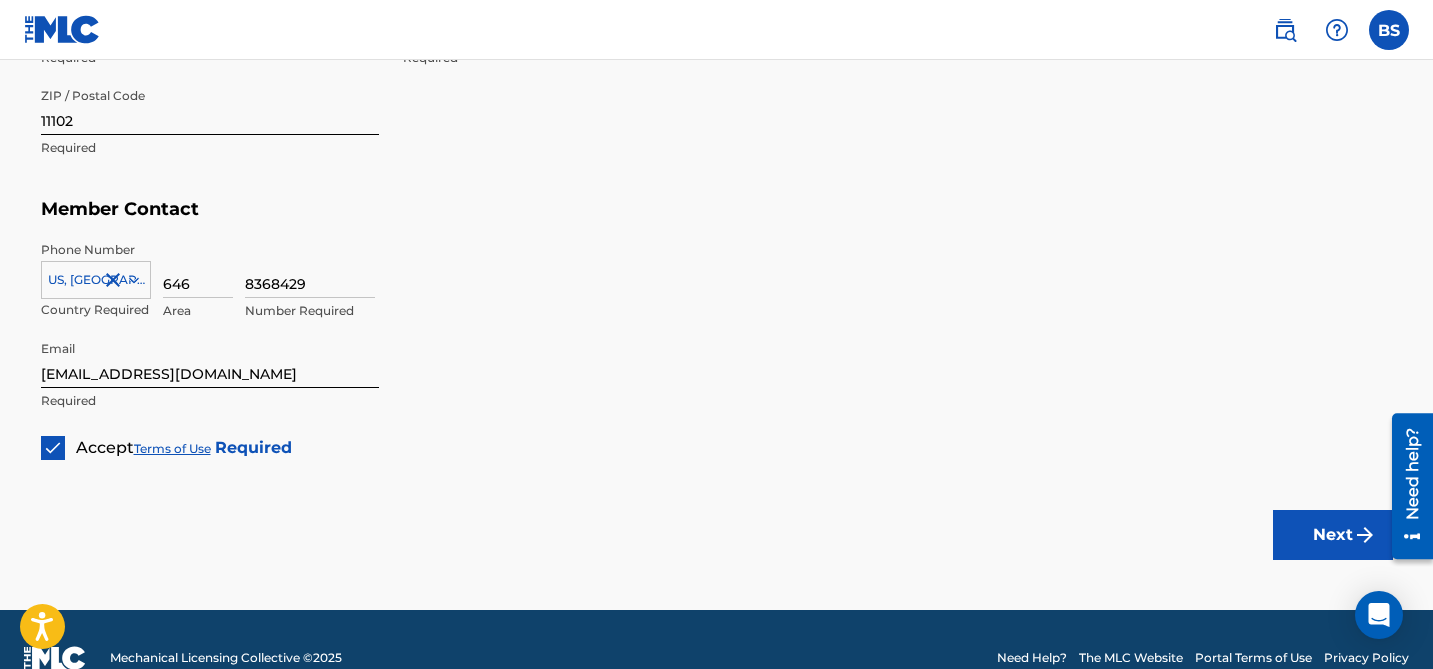 scroll, scrollTop: 1282, scrollLeft: 0, axis: vertical 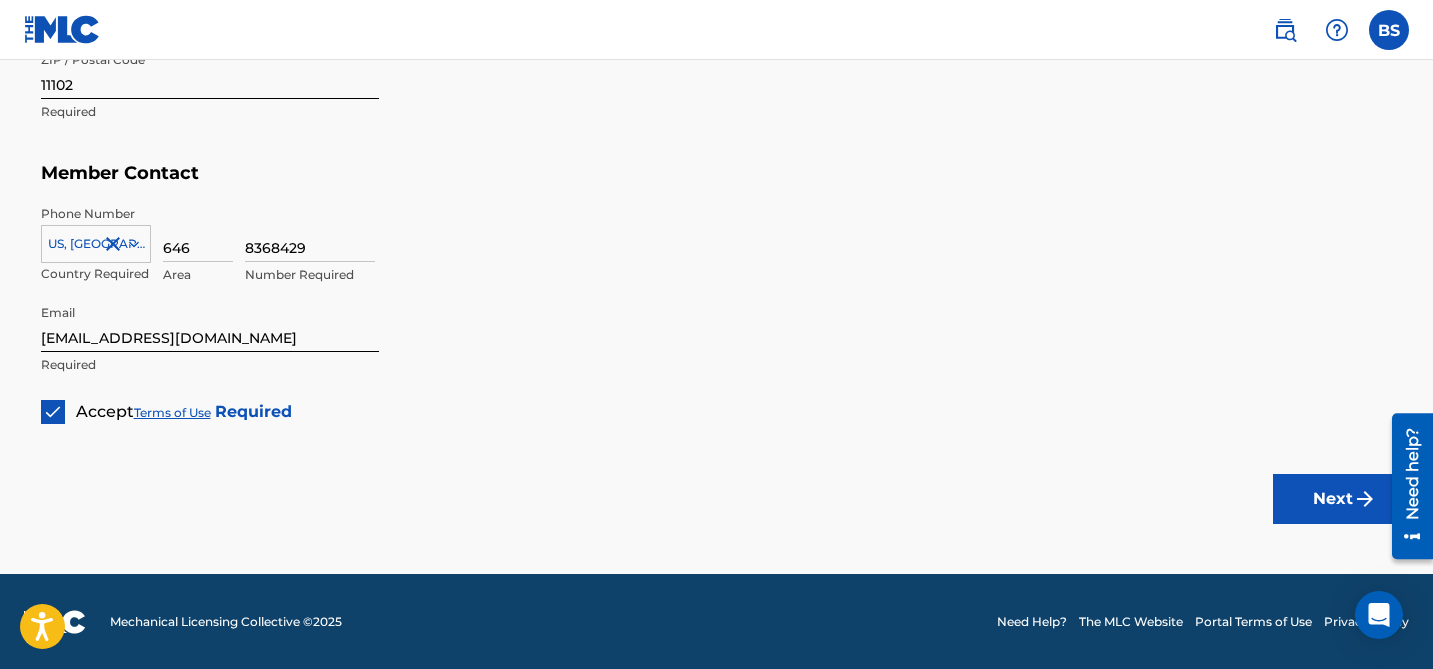 click on "Next" at bounding box center (1333, 499) 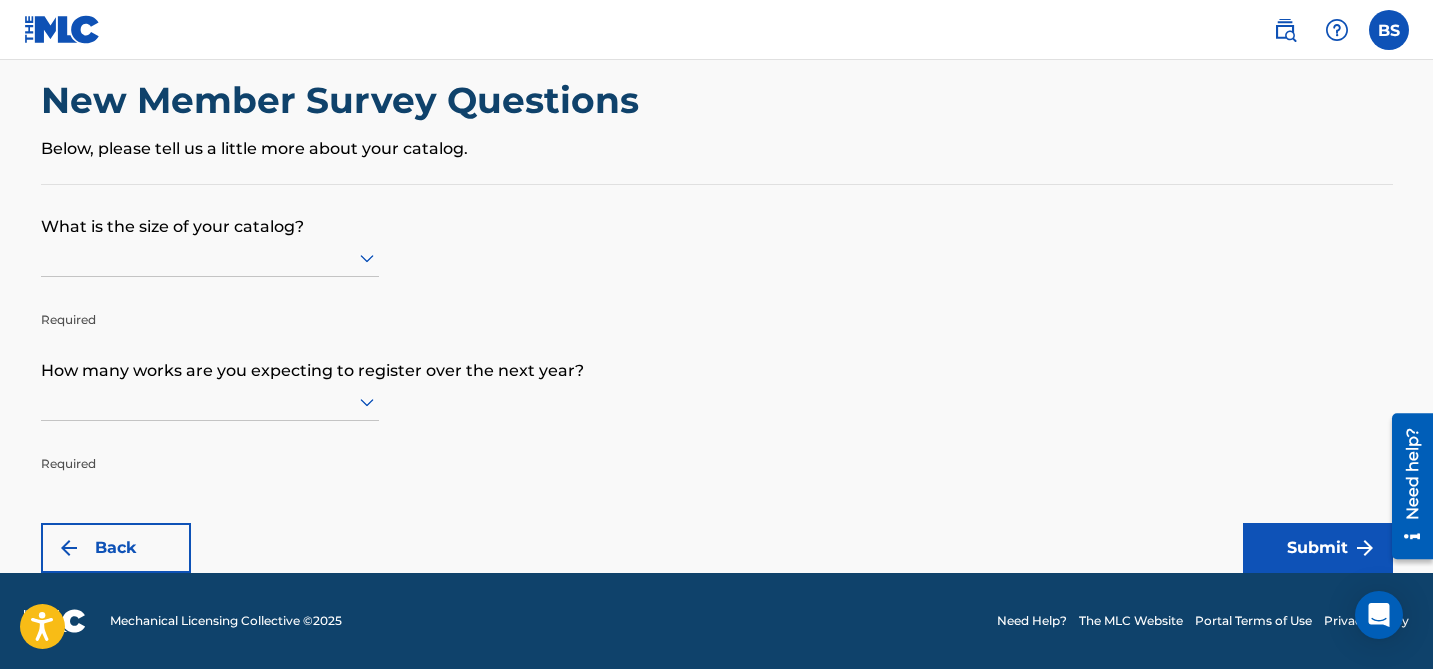 scroll, scrollTop: 0, scrollLeft: 0, axis: both 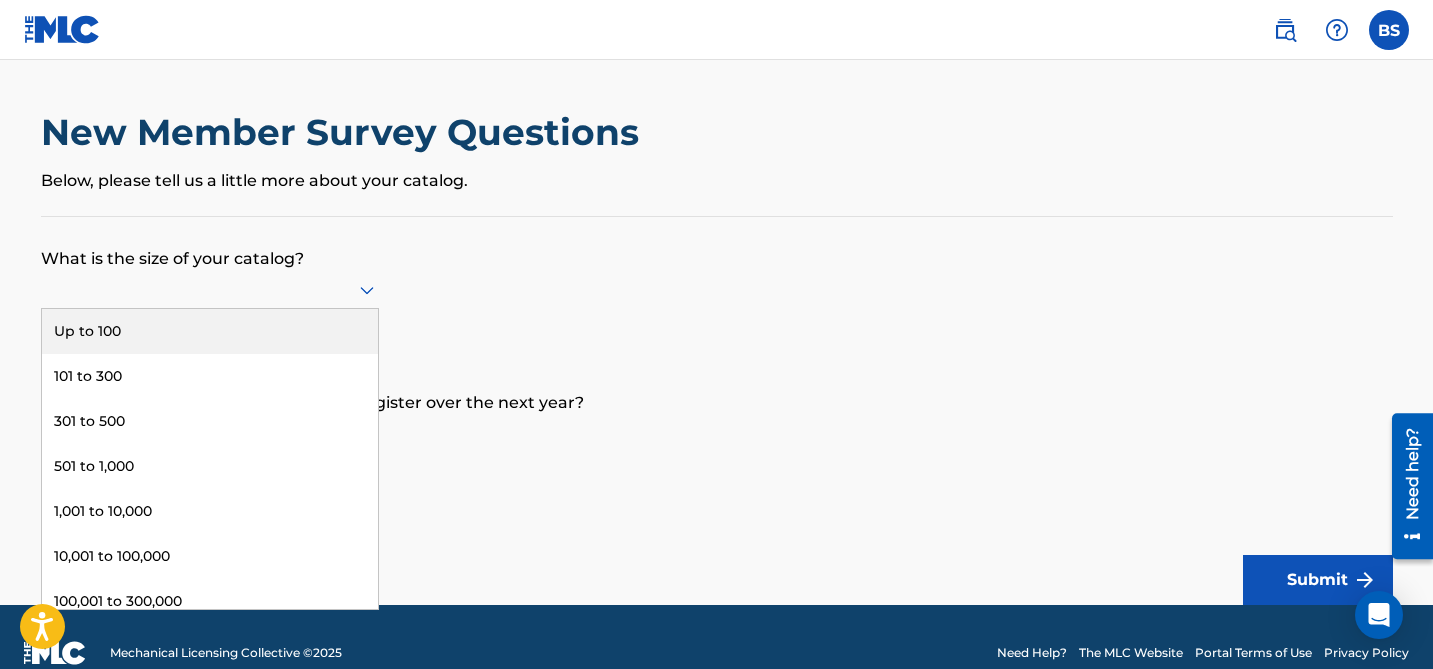 click at bounding box center (210, 289) 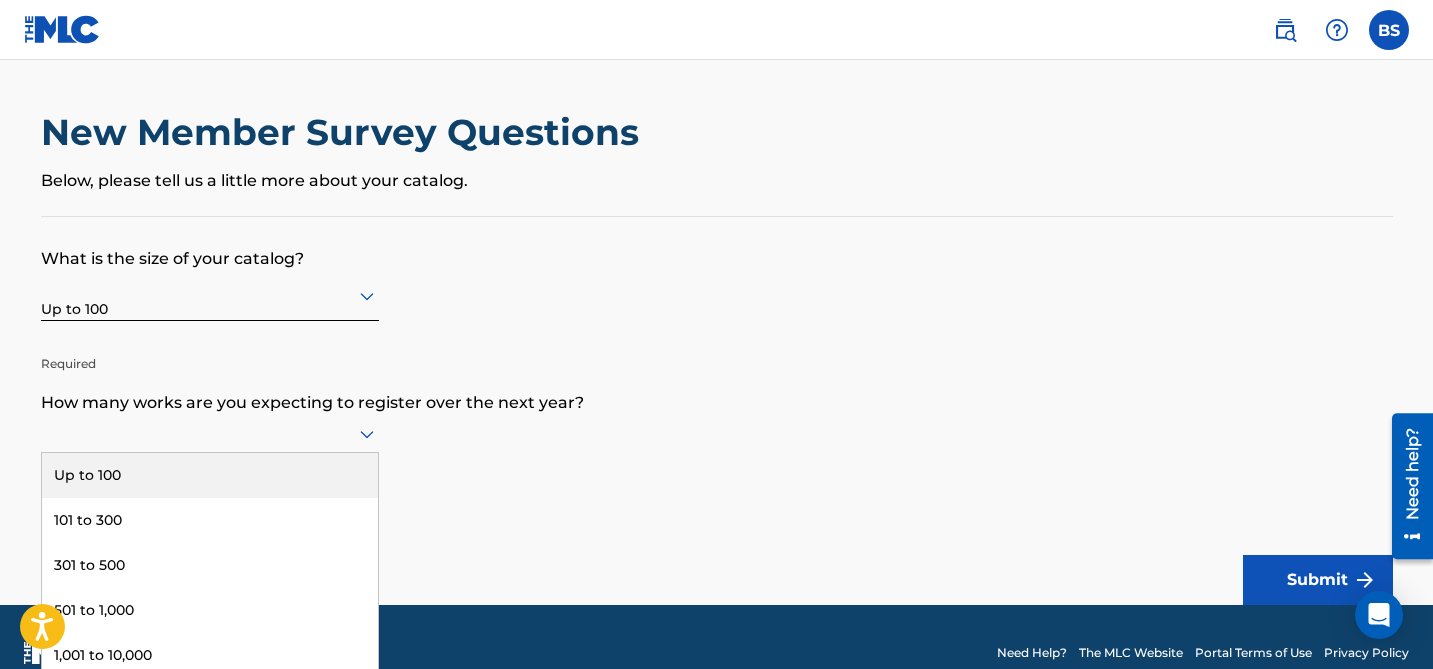 scroll, scrollTop: 32, scrollLeft: 0, axis: vertical 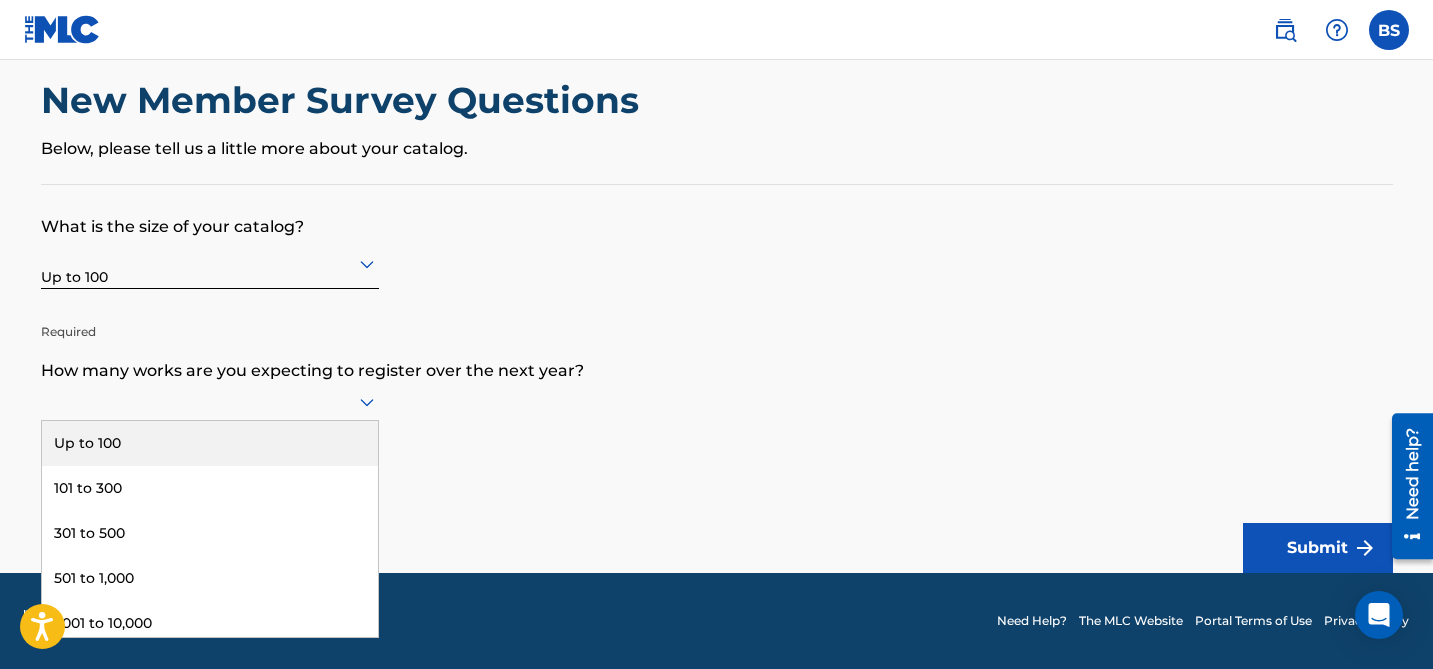 click on "Up to 100, 1 of 9. 9 results available. Use Up and Down to choose options, press Enter to select the currently focused option, press Escape to exit the menu, press Tab to select the option and exit the menu. Up to 100 101 to 300 301 to 500 501 to 1,000 1,001 to 10,000 10,001 to 100,000 100,001 to 300,000 301,000 to 500,000 Over 500,000" at bounding box center (210, 402) 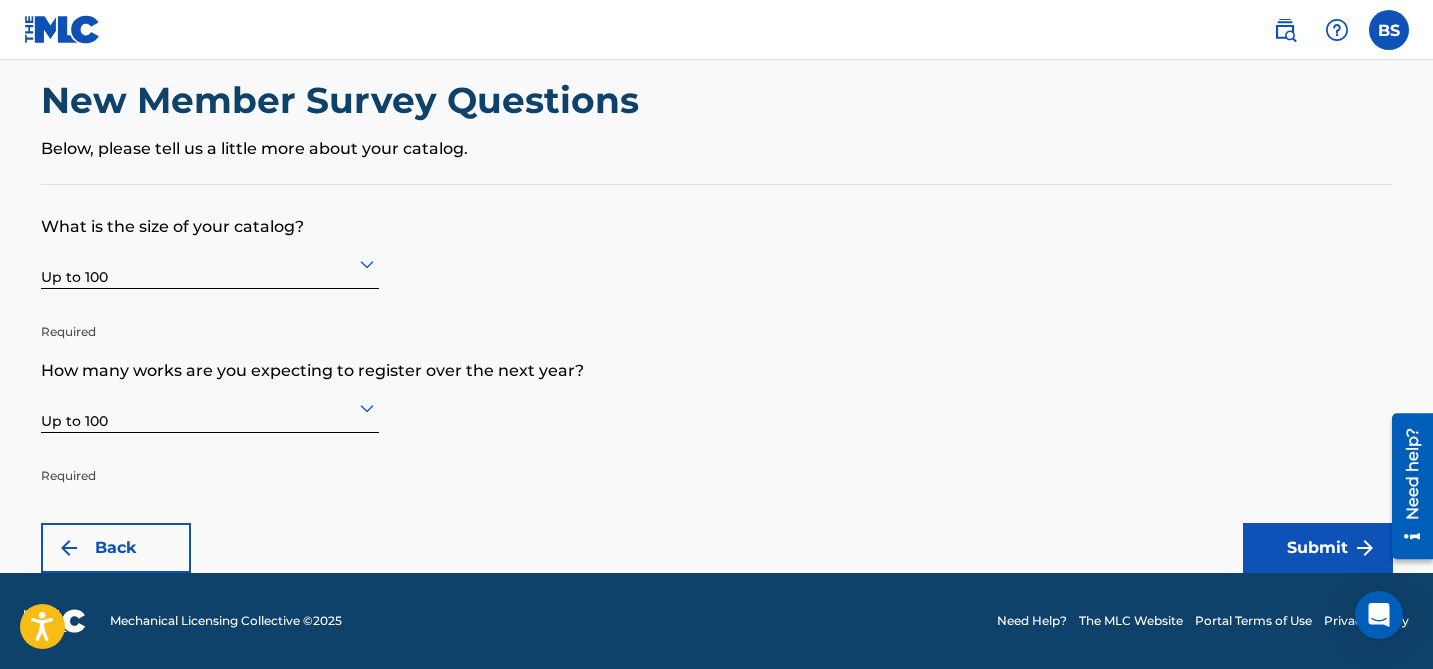 click on "Submit" at bounding box center (1318, 548) 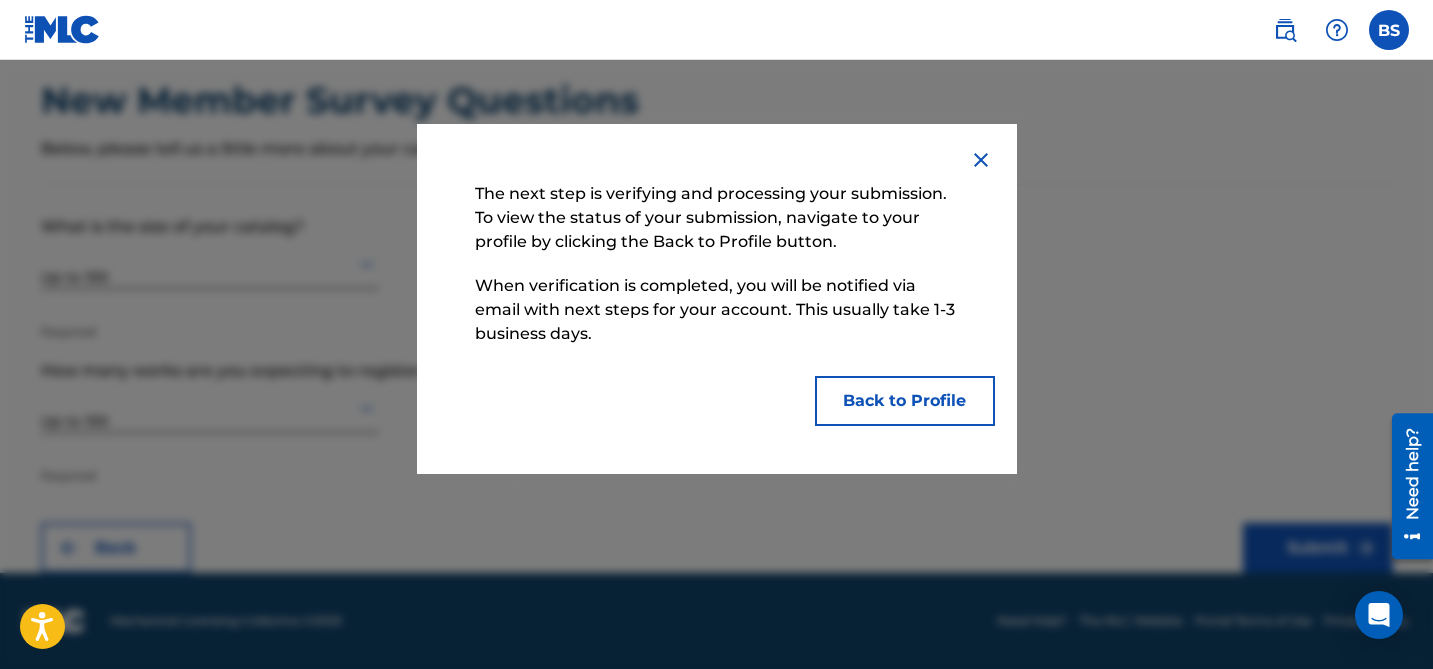 click on "Back to Profile" at bounding box center (905, 401) 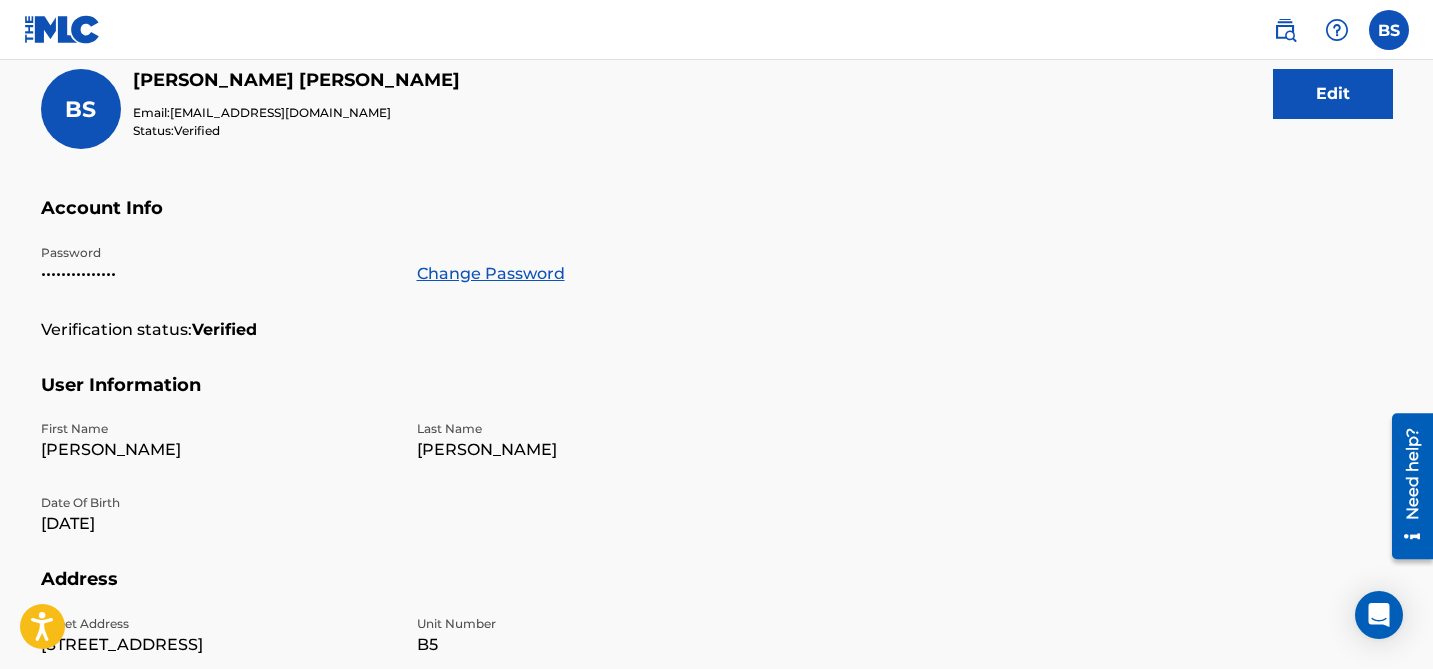 scroll, scrollTop: 0, scrollLeft: 0, axis: both 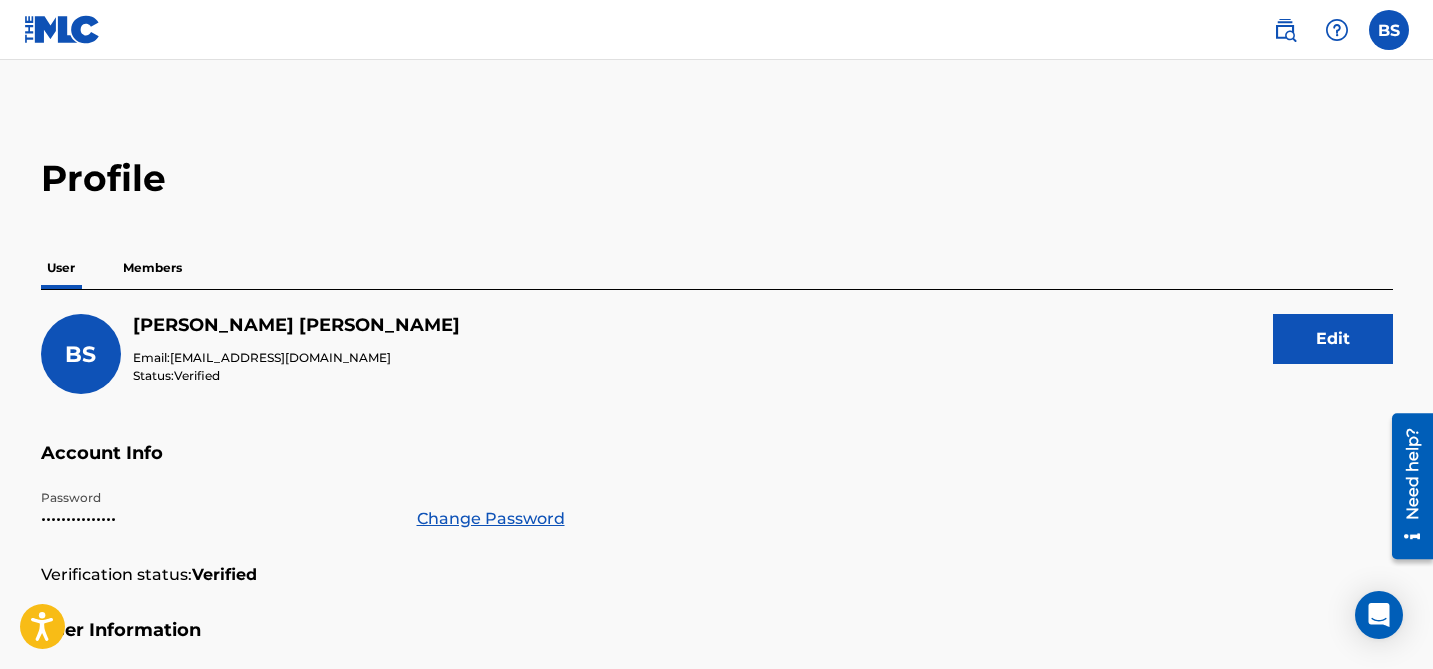 click on "Members" at bounding box center [152, 268] 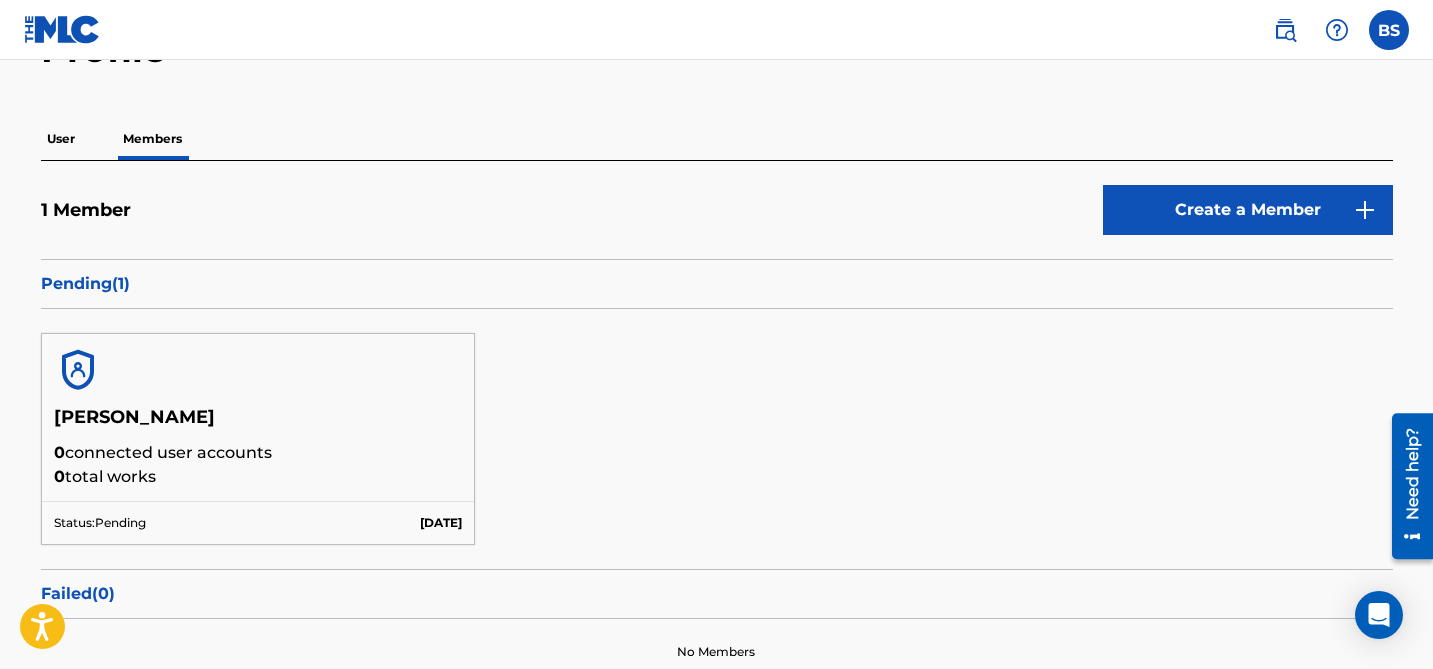 scroll, scrollTop: 126, scrollLeft: 0, axis: vertical 